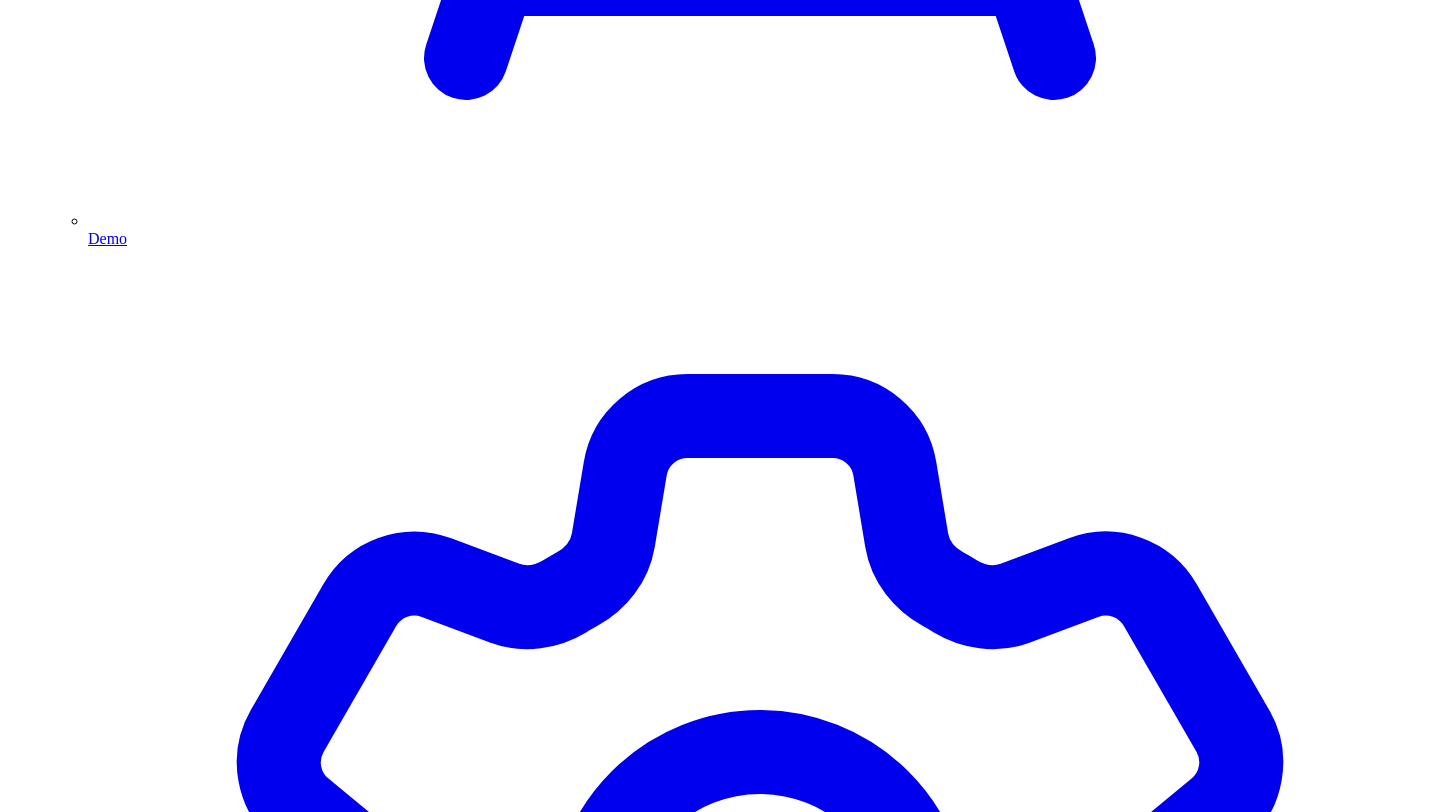 scroll, scrollTop: 5499, scrollLeft: 0, axis: vertical 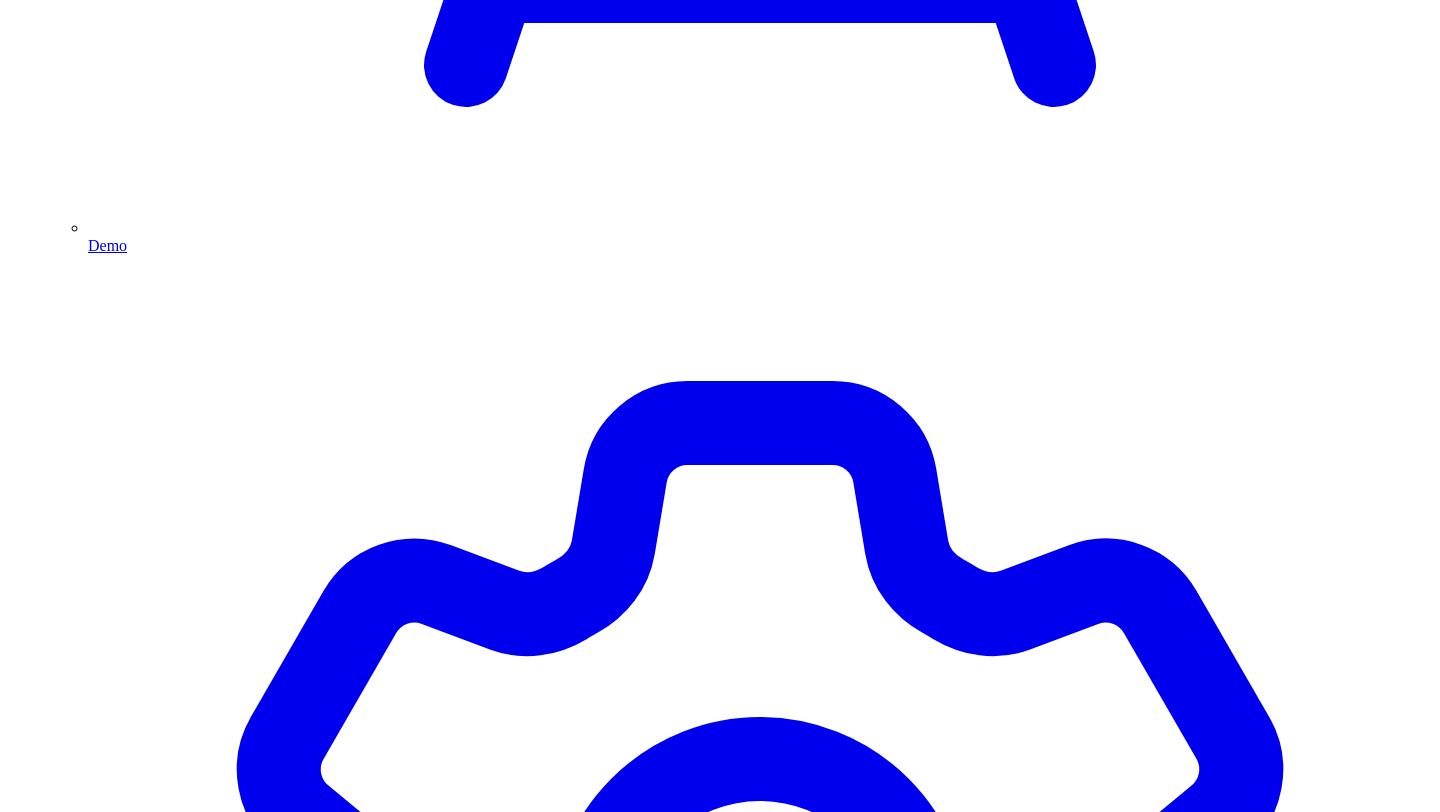 click on "Post Again" at bounding box center (60, 4528) 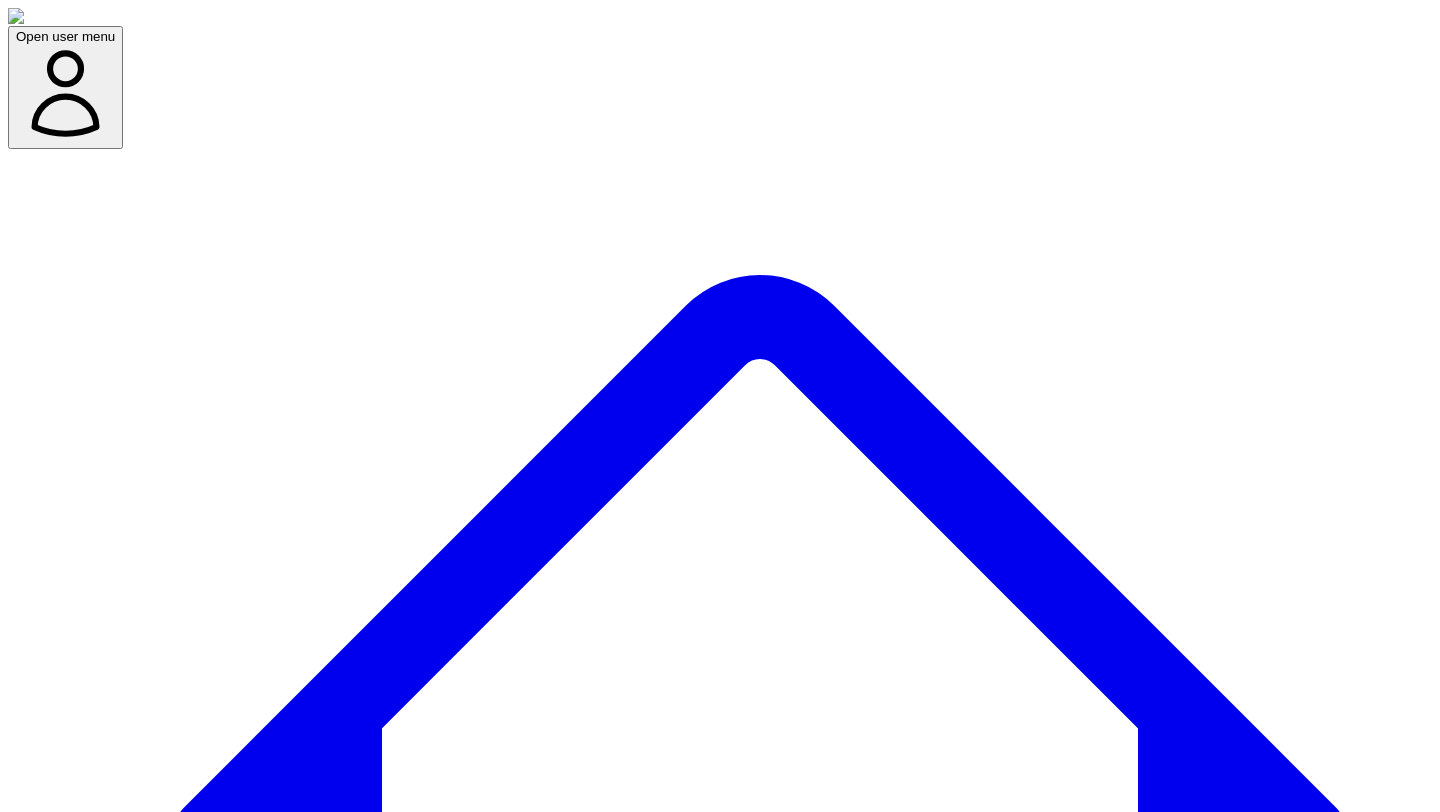 click on "Cancel" at bounding box center [143, 11670] 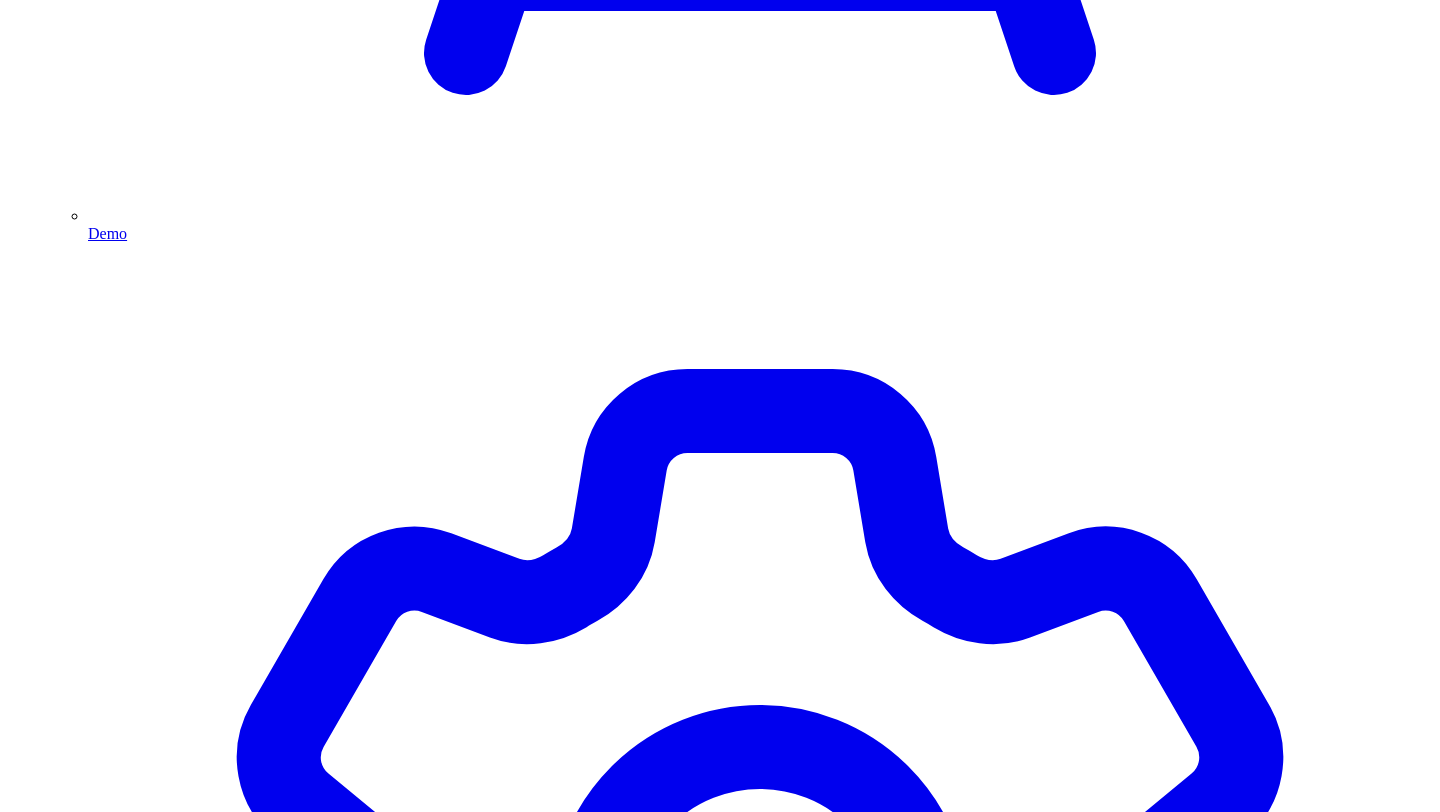 scroll, scrollTop: 5399, scrollLeft: 0, axis: vertical 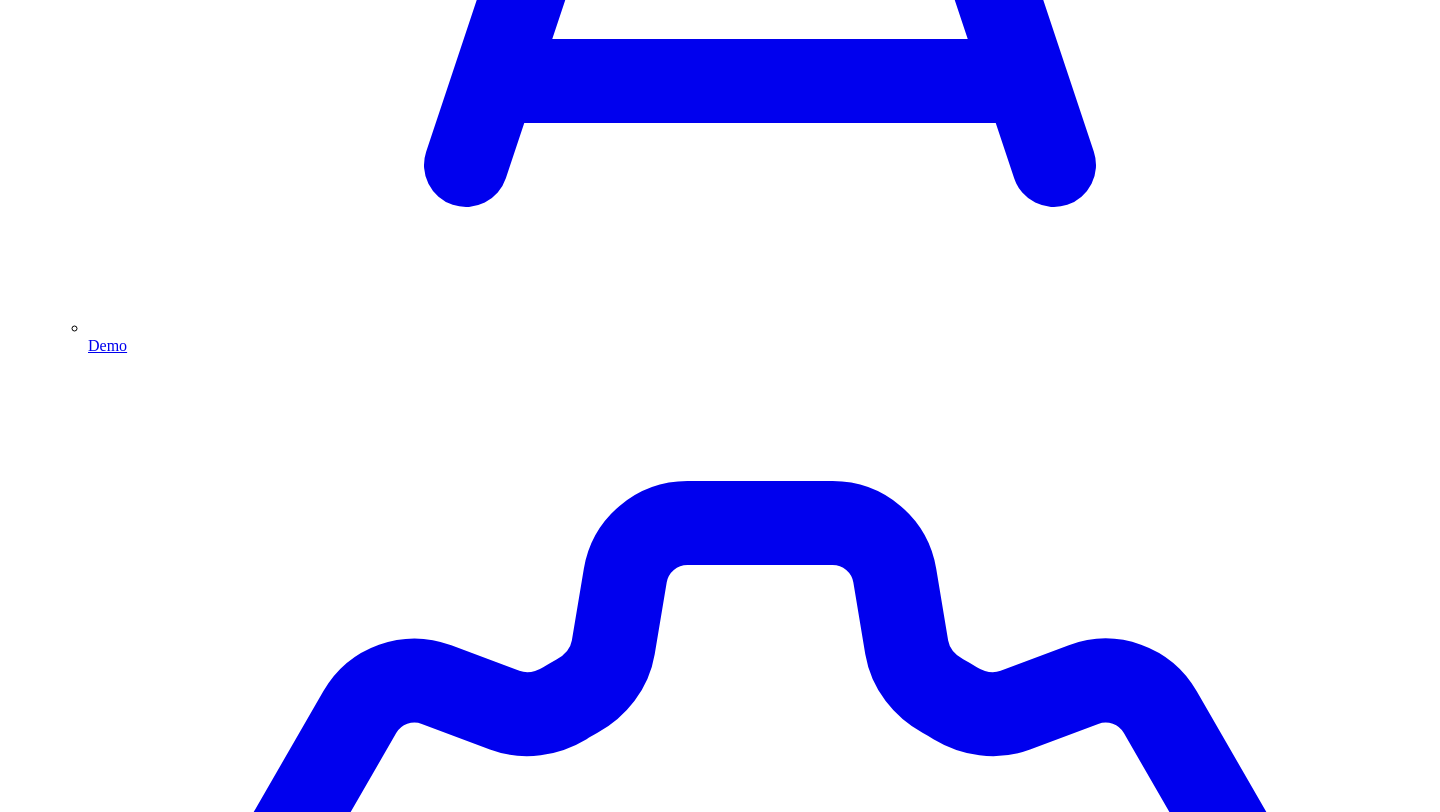 click on "Post Again" at bounding box center (60, 4628) 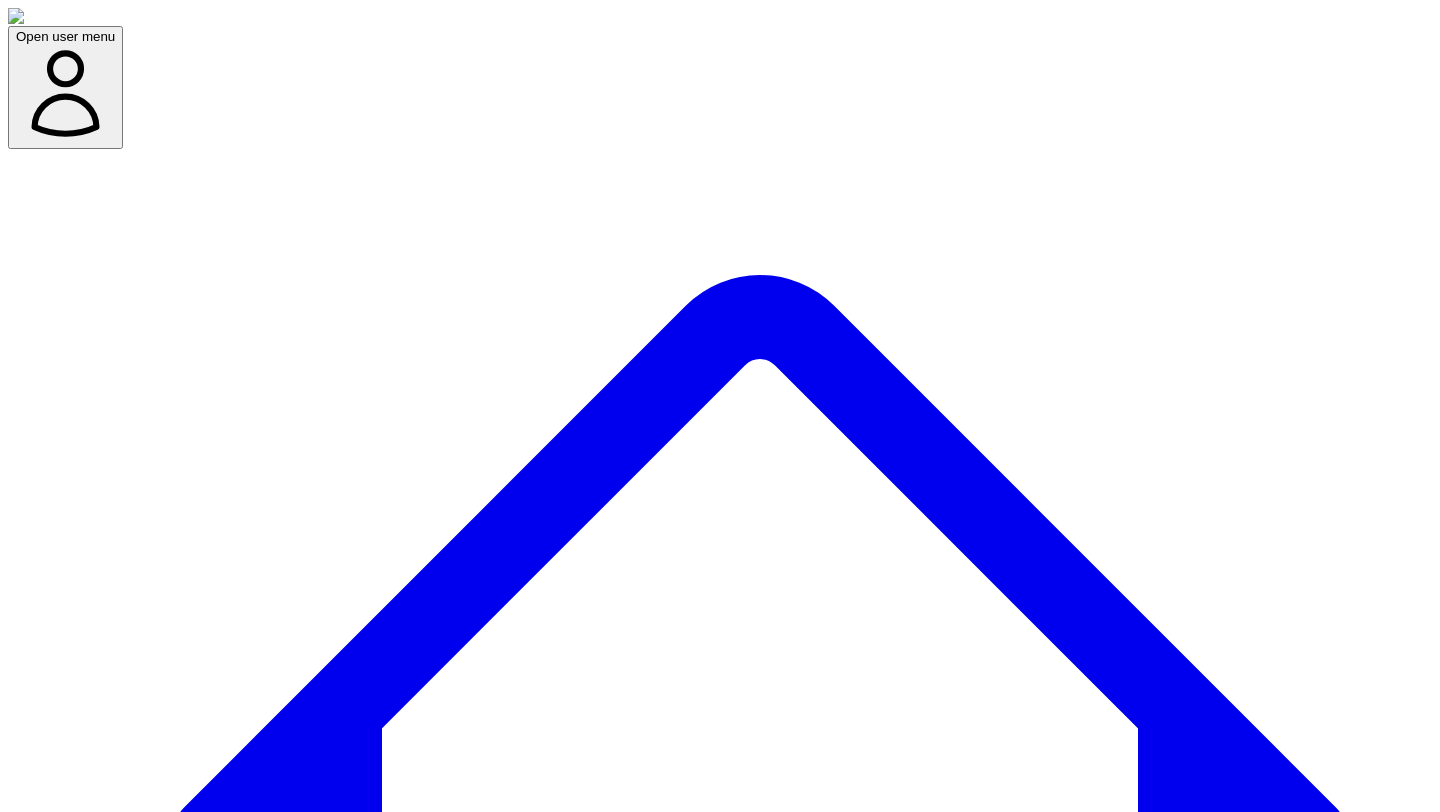 click on "Cancel" at bounding box center (143, 11670) 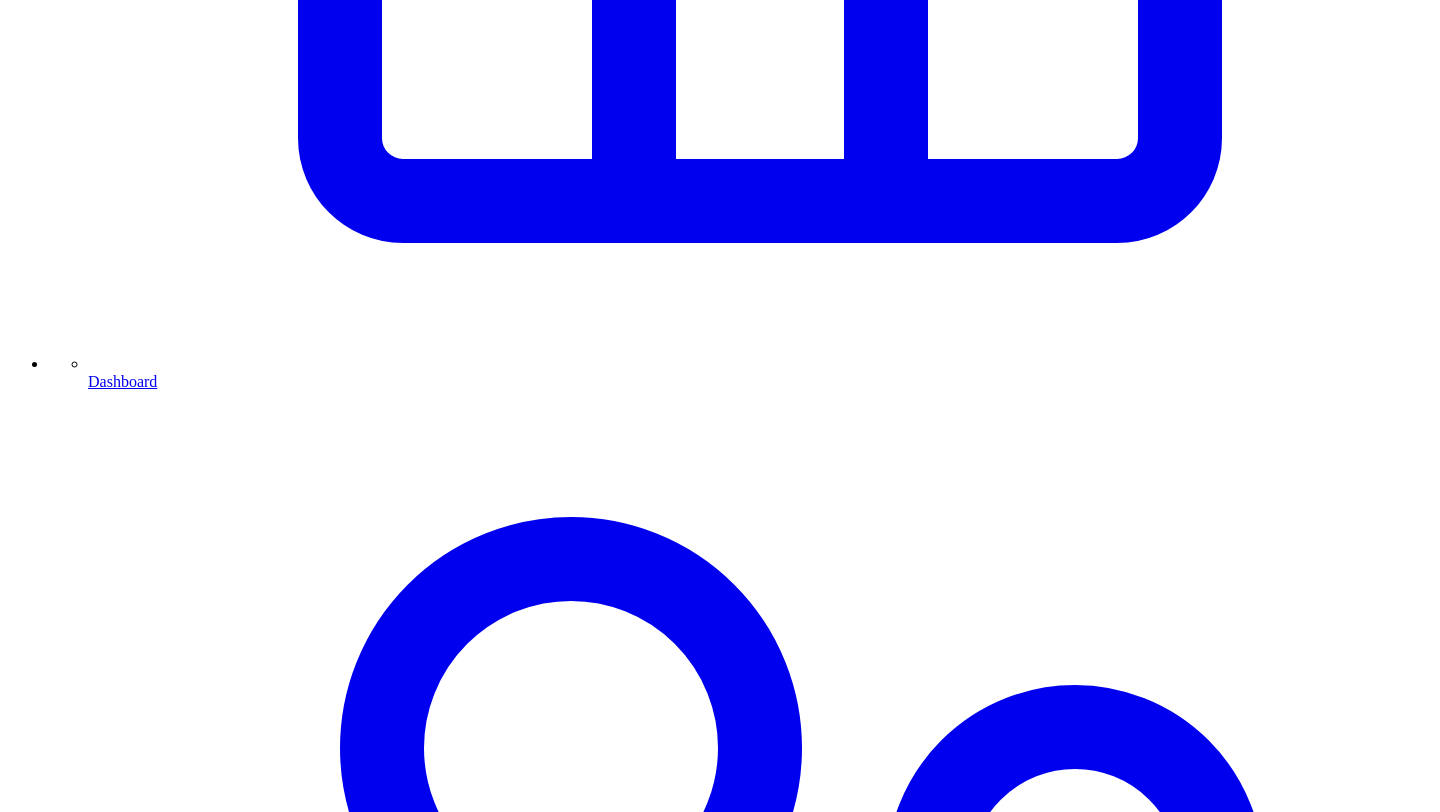 scroll, scrollTop: 1201, scrollLeft: 0, axis: vertical 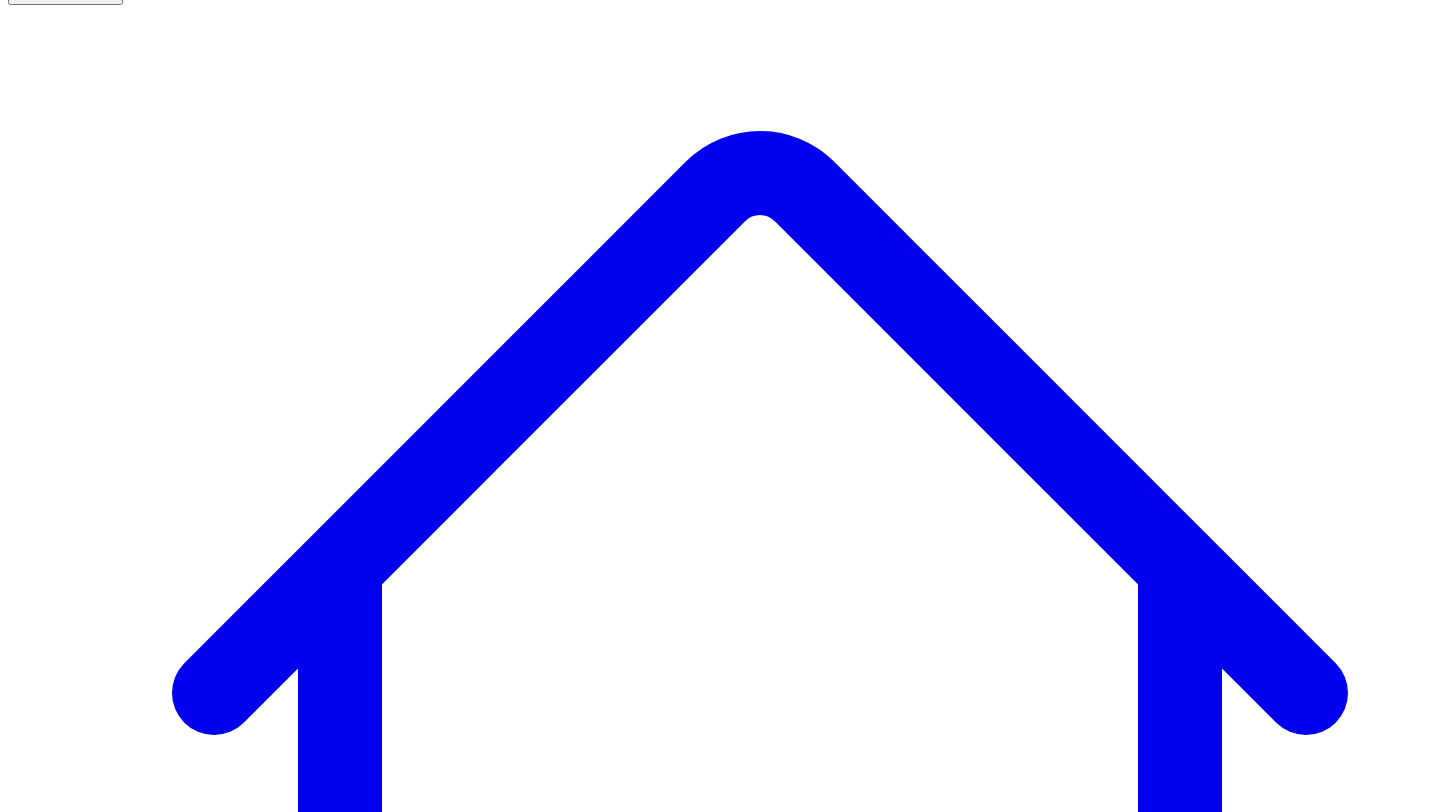 click on "@ [FIRST] [LAST] 10  post s" at bounding box center [91, 7607] 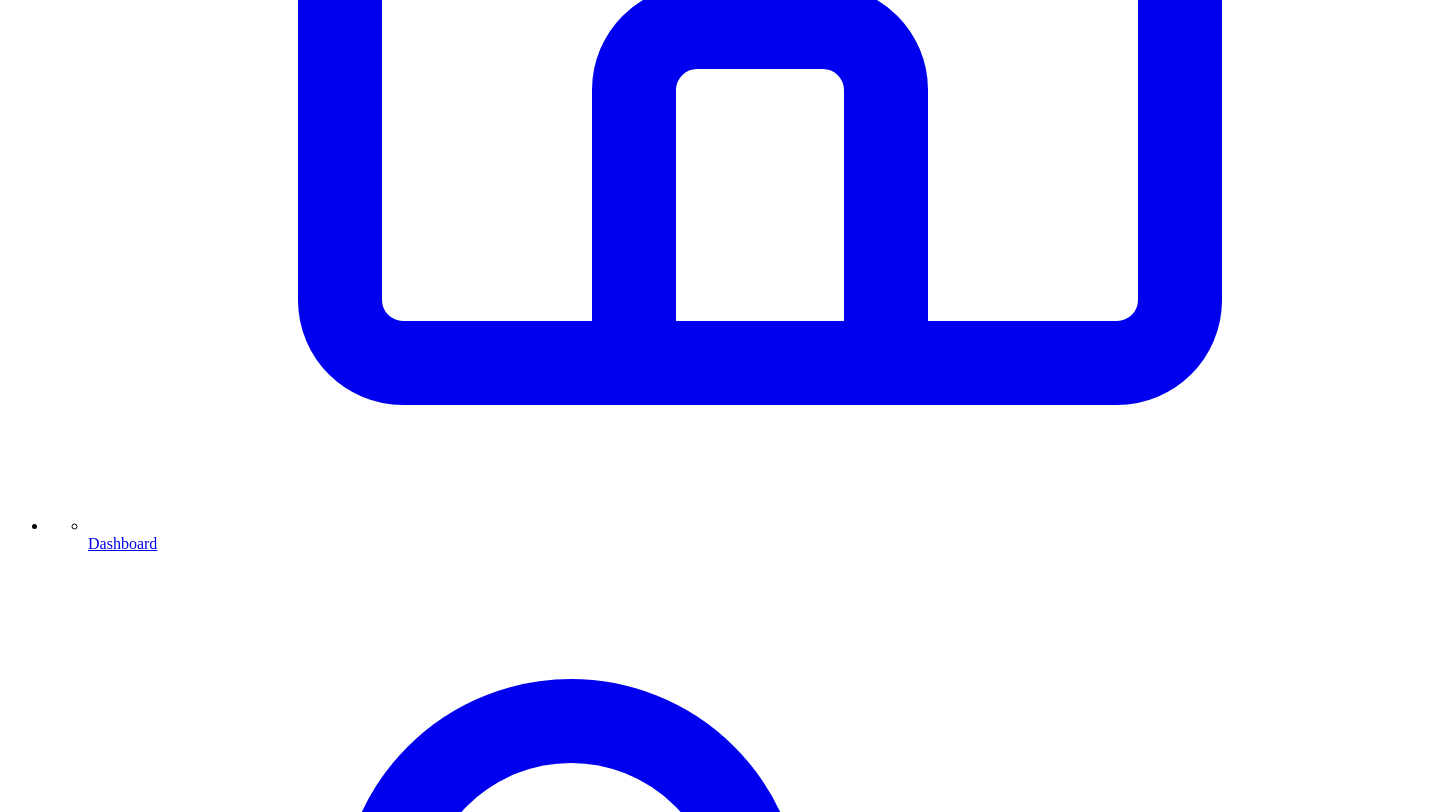 scroll, scrollTop: 924, scrollLeft: 0, axis: vertical 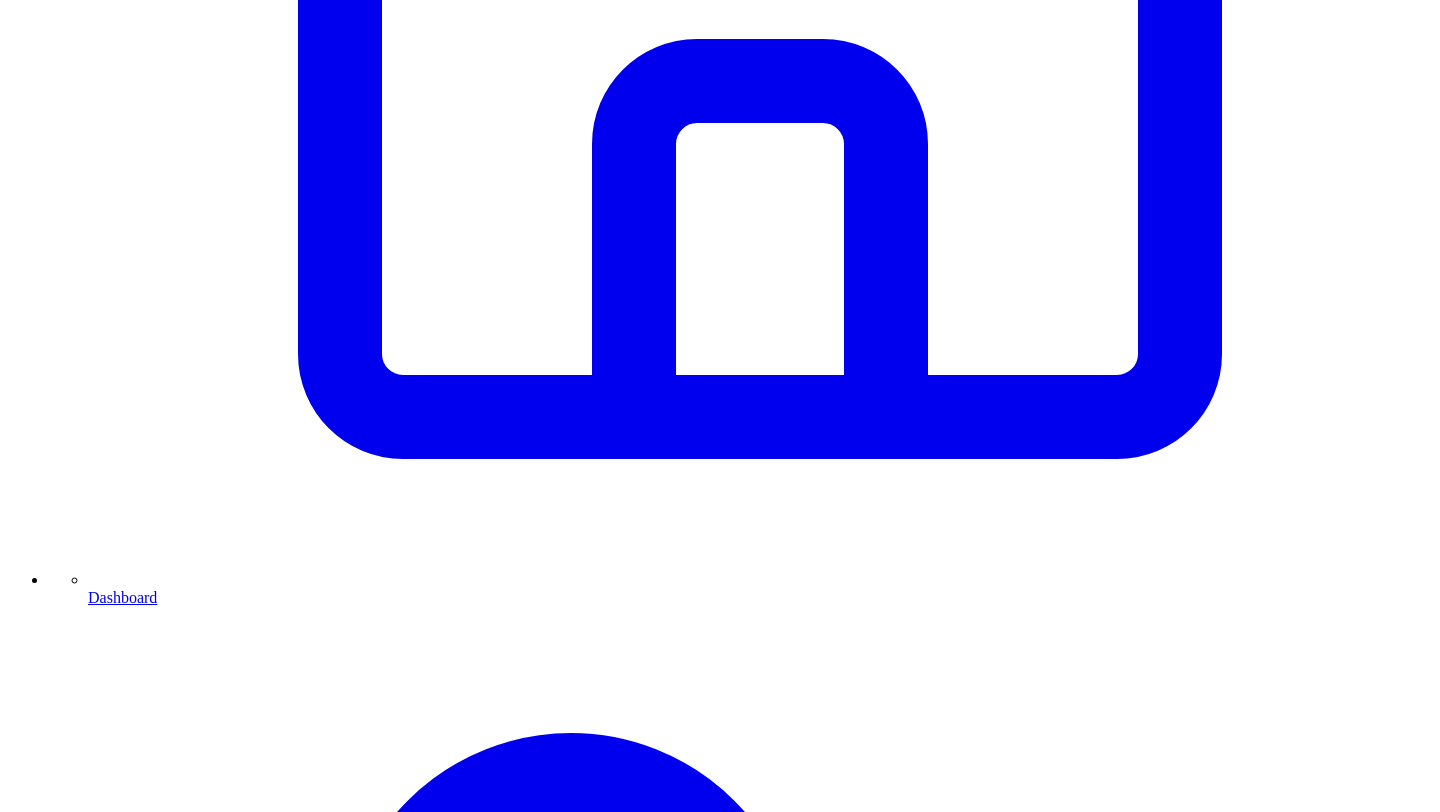 click on "Share on LinkedIn" at bounding box center [94, 7288] 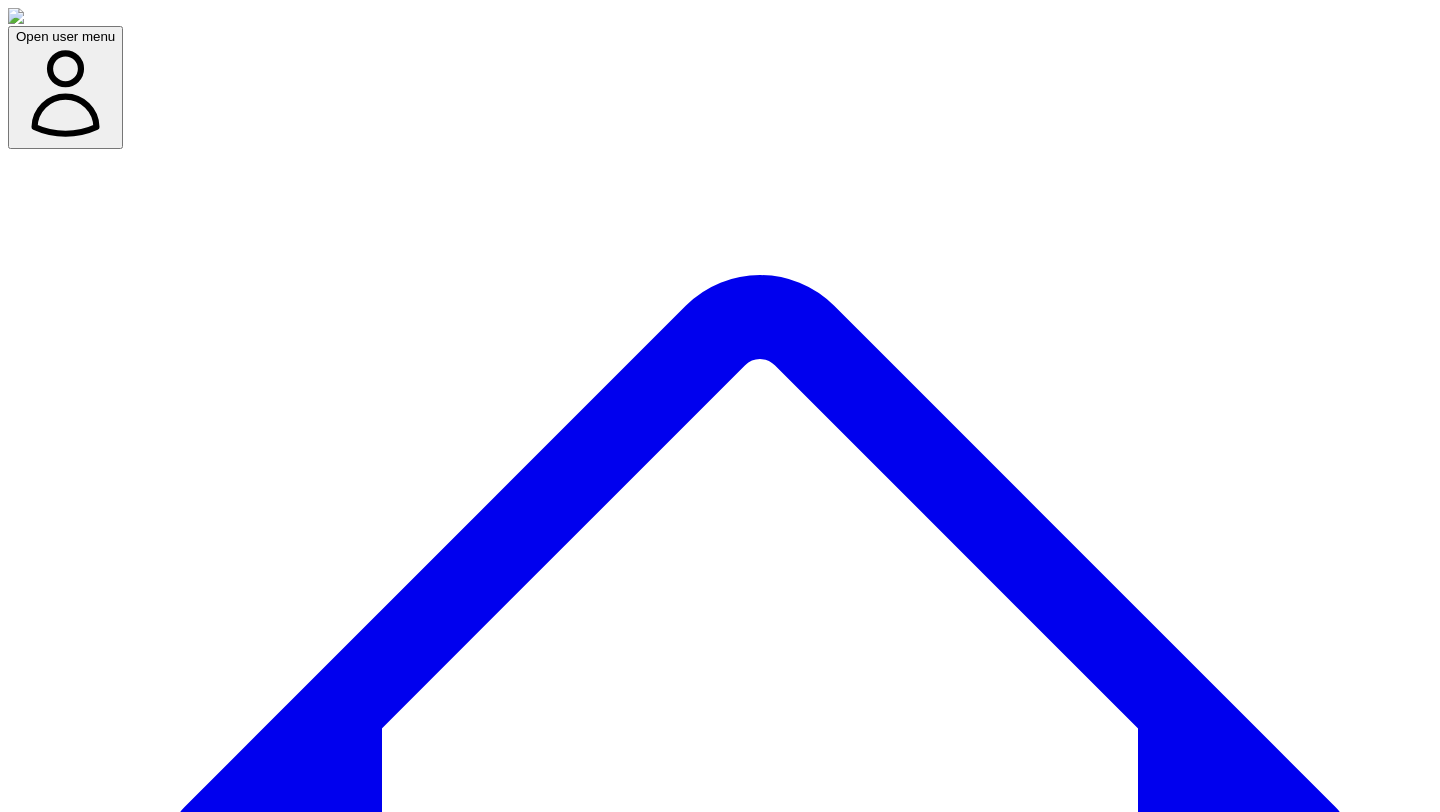 click on "Cancel" at bounding box center [143, 11726] 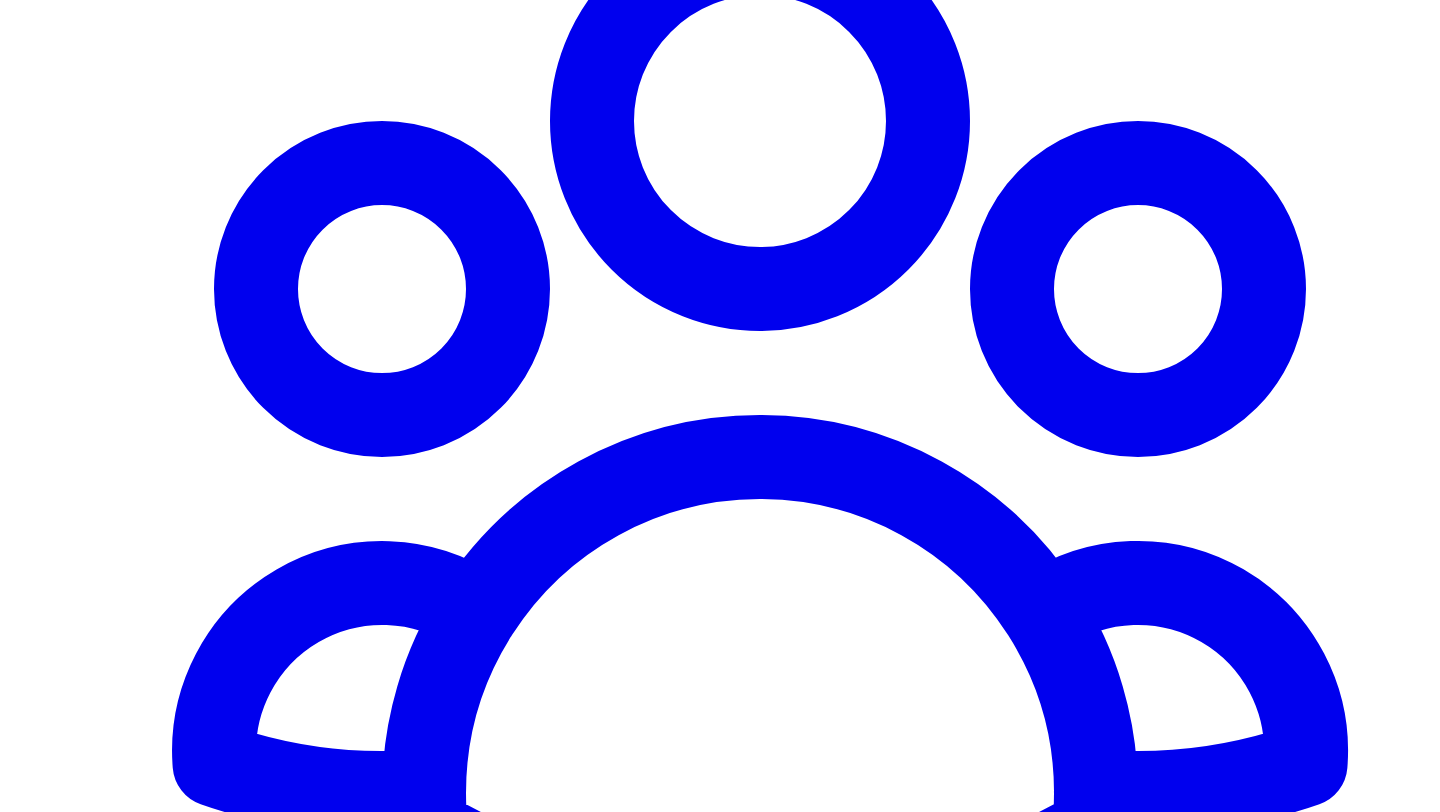 scroll, scrollTop: 3376, scrollLeft: 0, axis: vertical 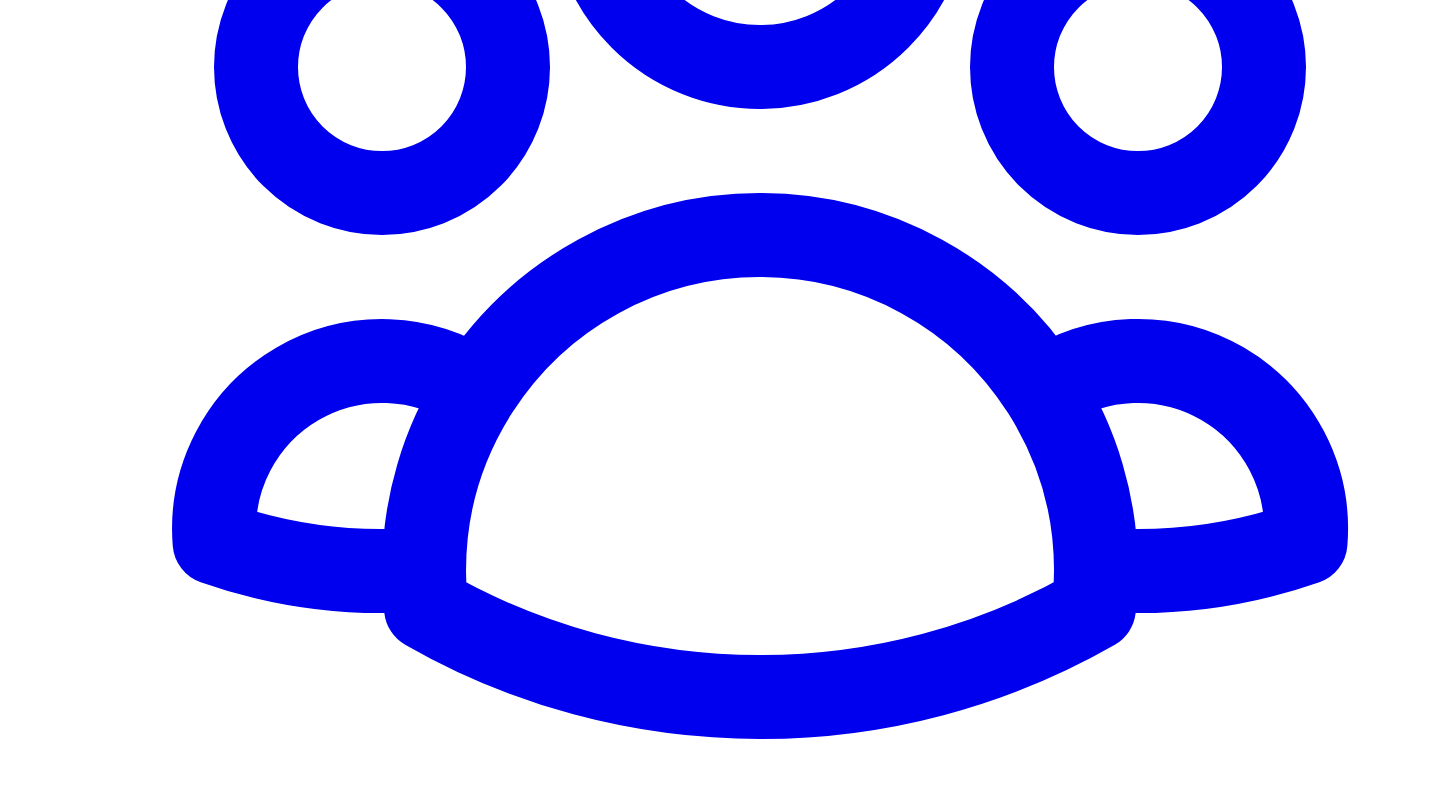 click on "Share on LinkedIn" at bounding box center [94, 5990] 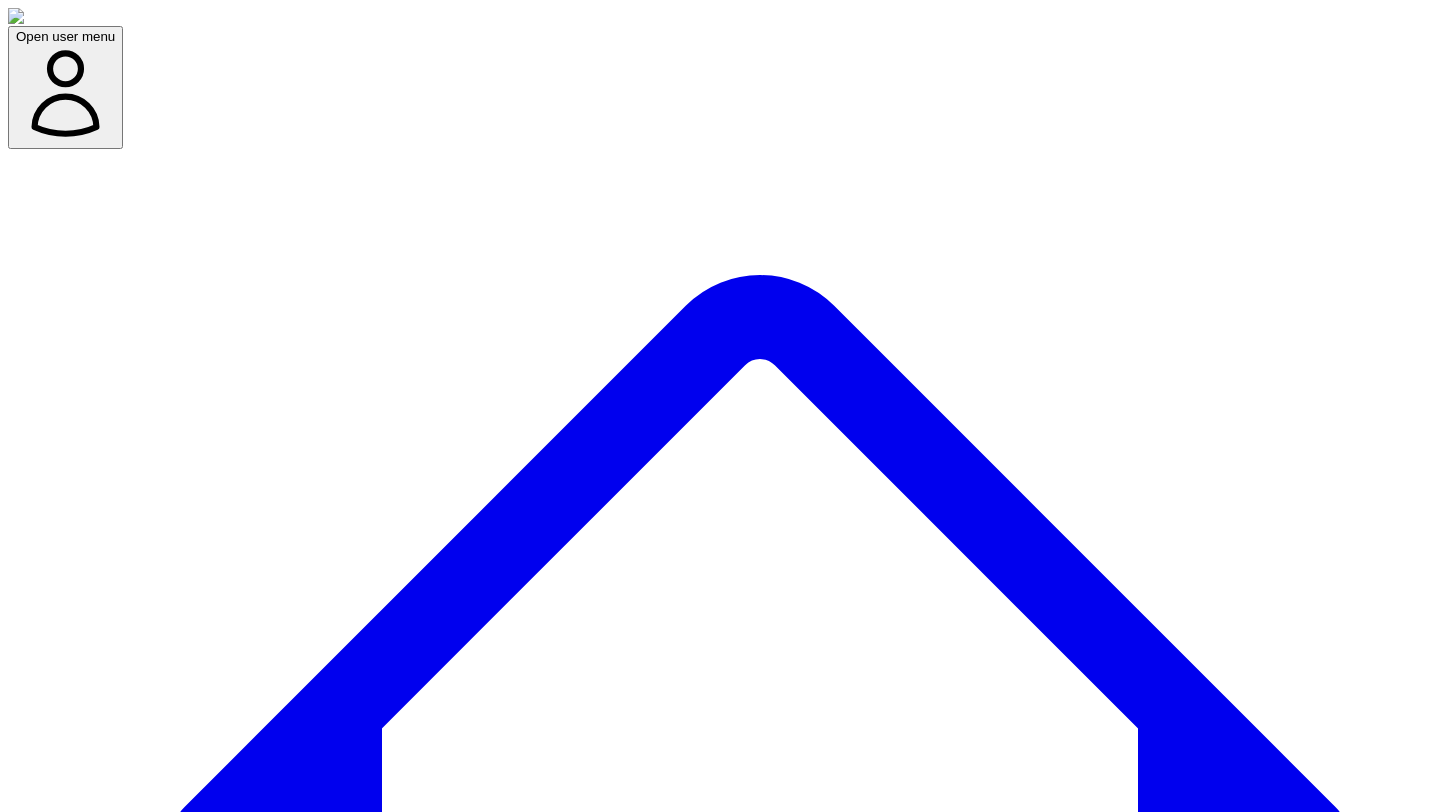 click on "Cancel" at bounding box center [143, 11726] 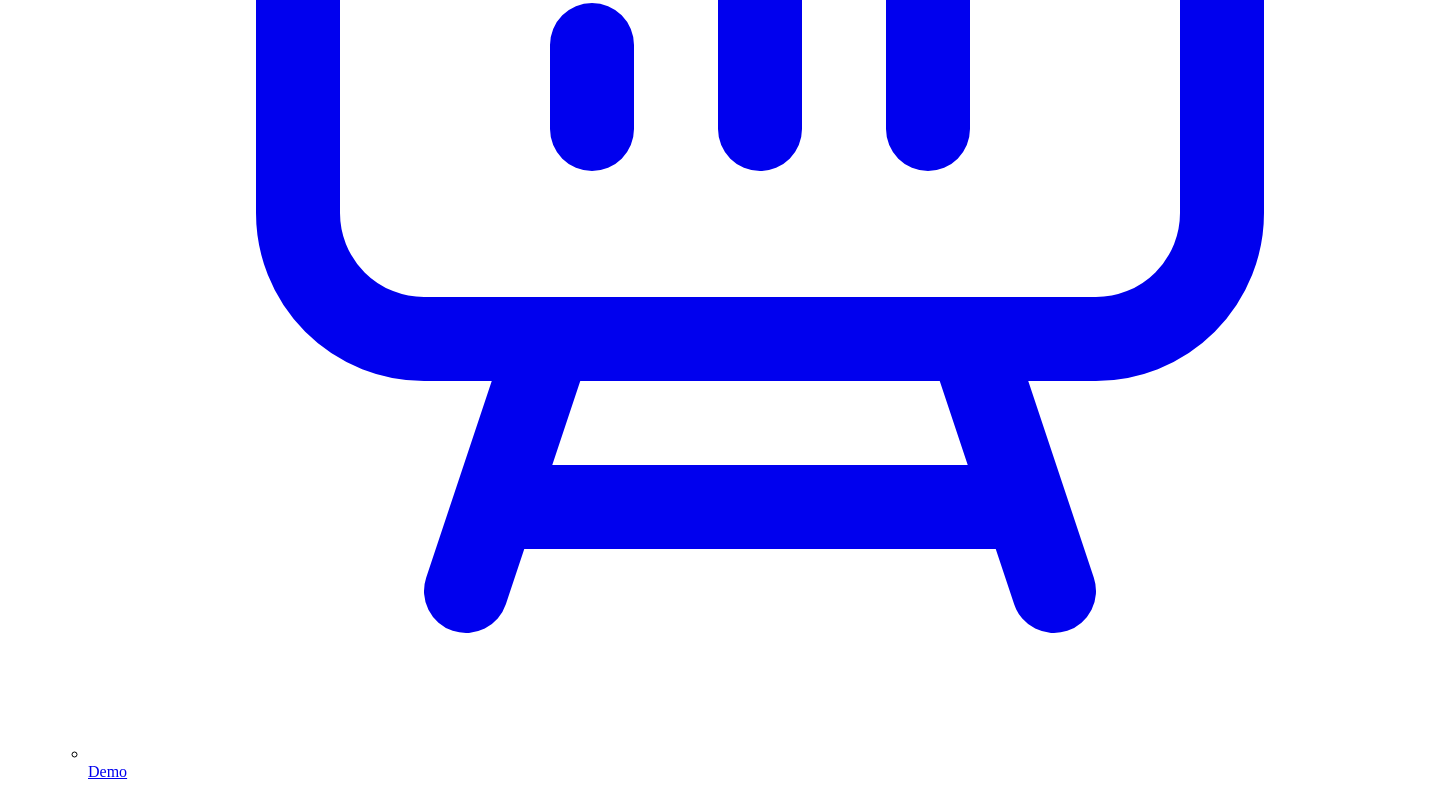 scroll, scrollTop: 5597, scrollLeft: 0, axis: vertical 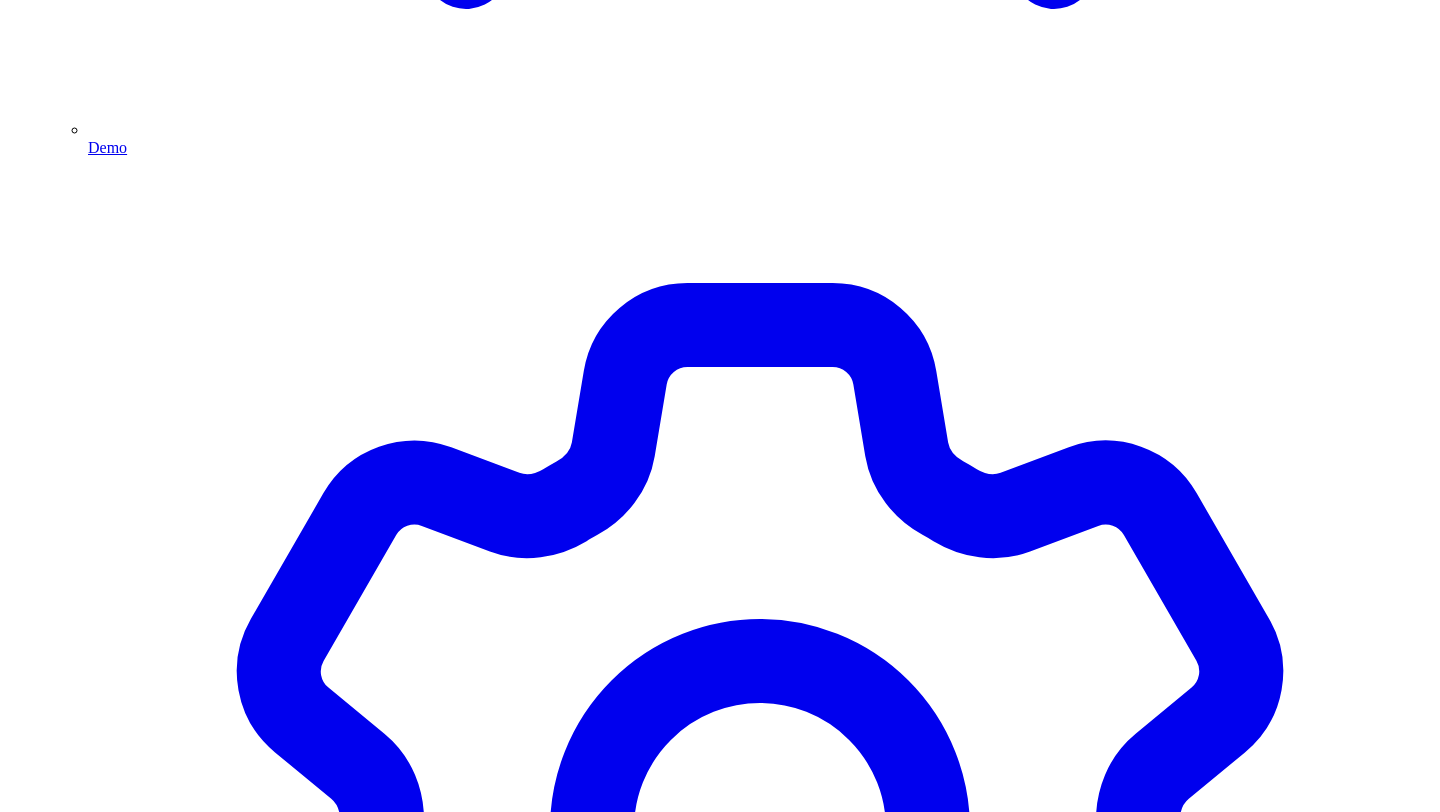 click on "6 11 /3000 characters (edited) test test 5 I like this but... add more details from responses make it shorter make it sound more like original responses give a custom instruction Update post writing style for  Victor Ijidola Post Again" at bounding box center [720, 4293] 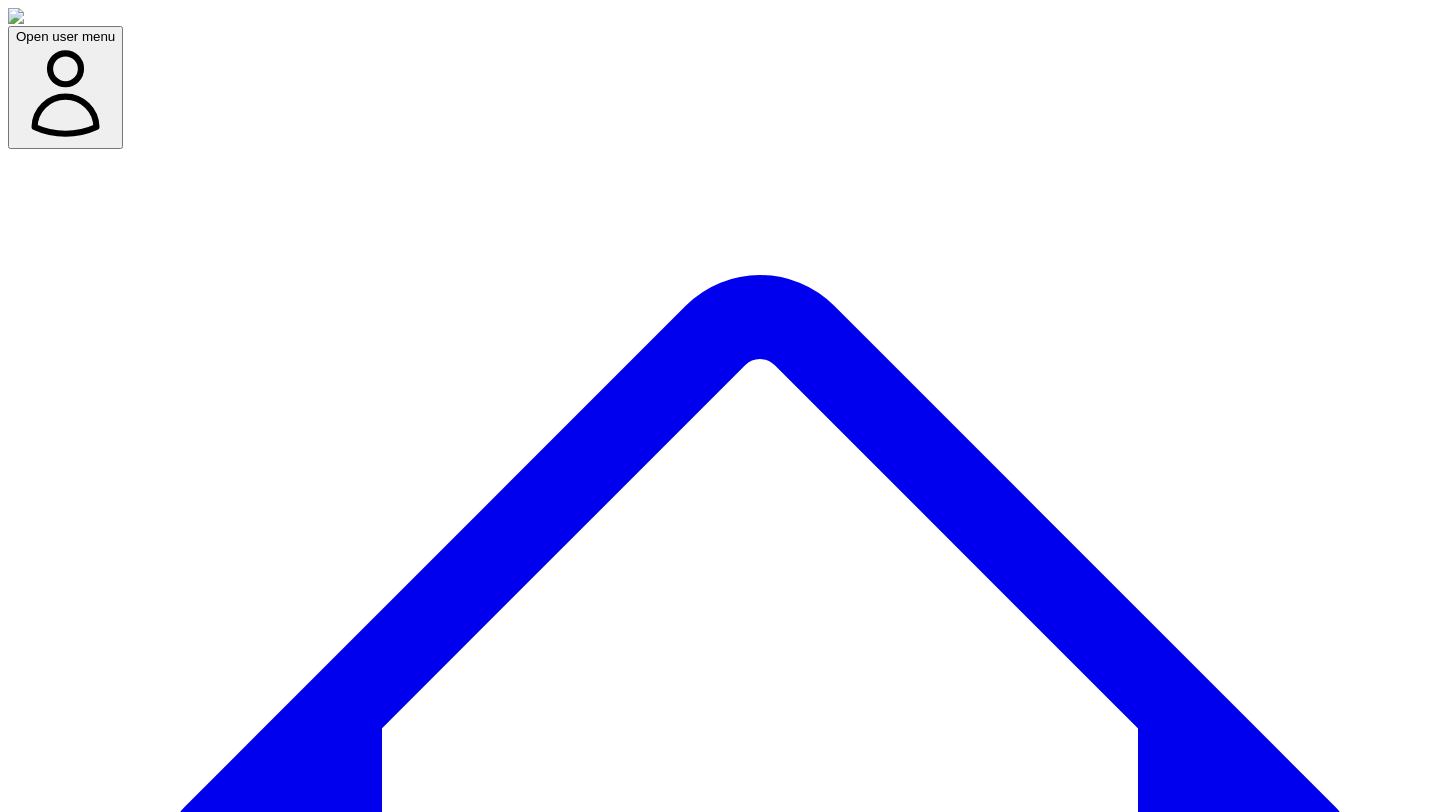 scroll, scrollTop: 144, scrollLeft: 0, axis: vertical 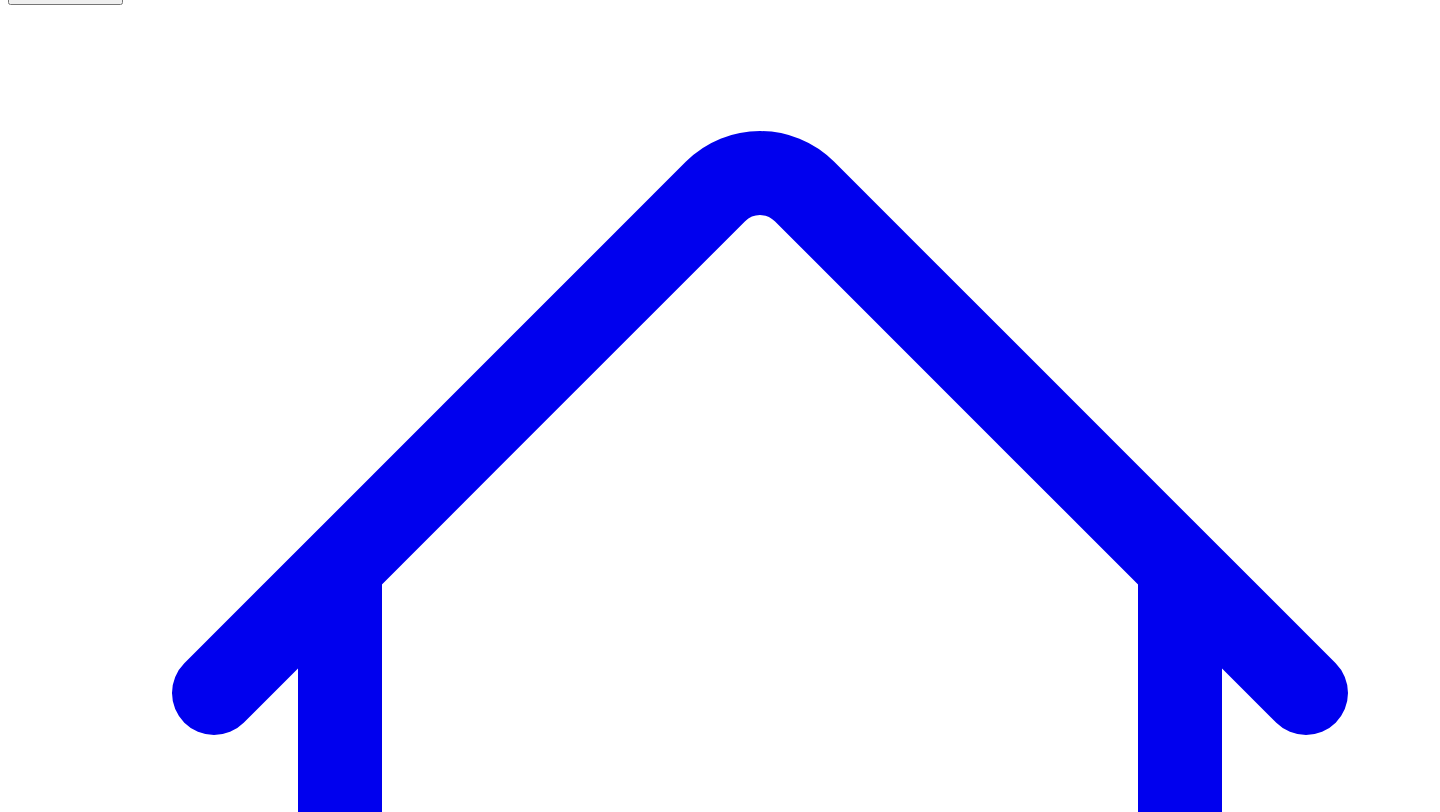 click on "Social Posts" at bounding box center [249, 7553] 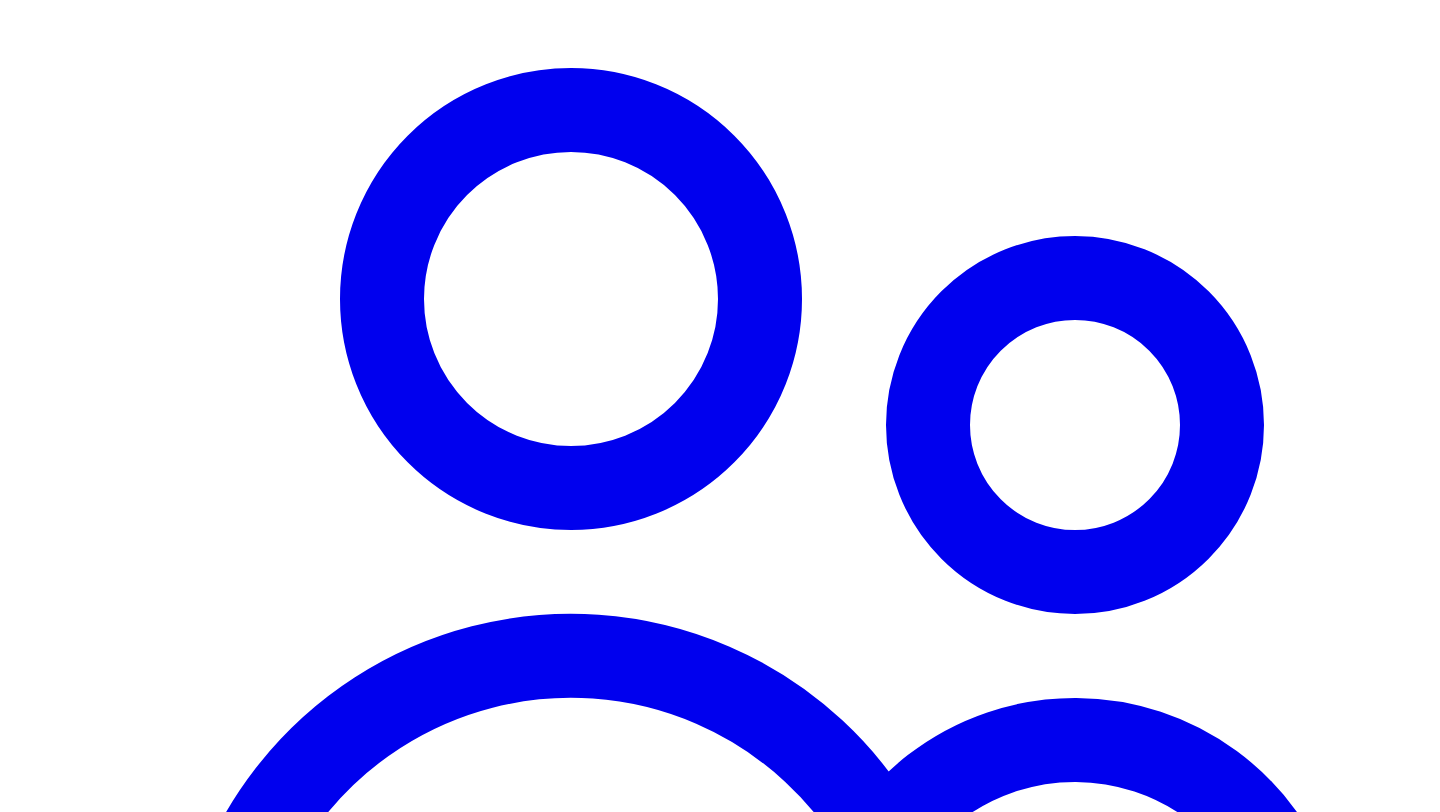 scroll, scrollTop: 1586, scrollLeft: 0, axis: vertical 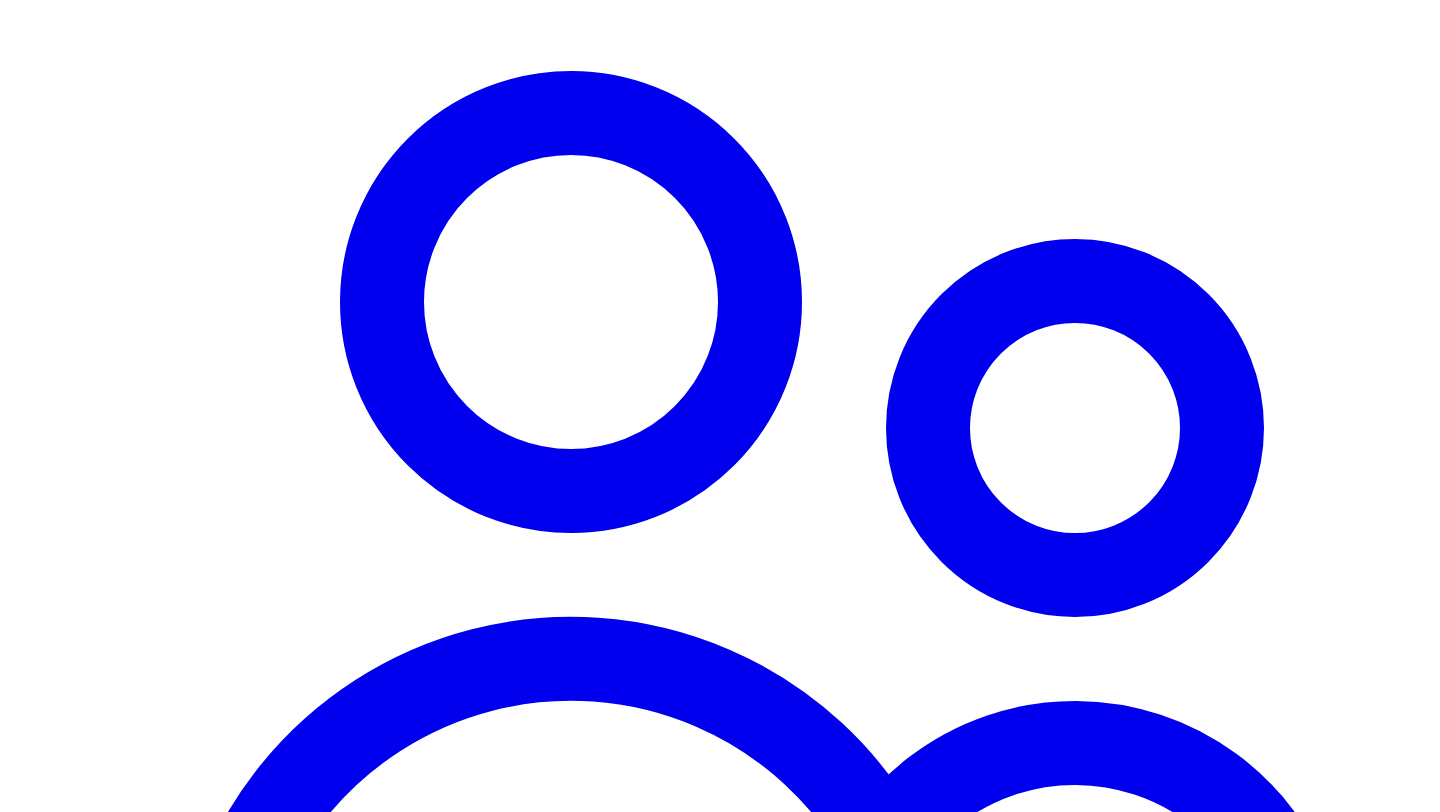click on "Share on LinkedIn" at bounding box center (82, 7016) 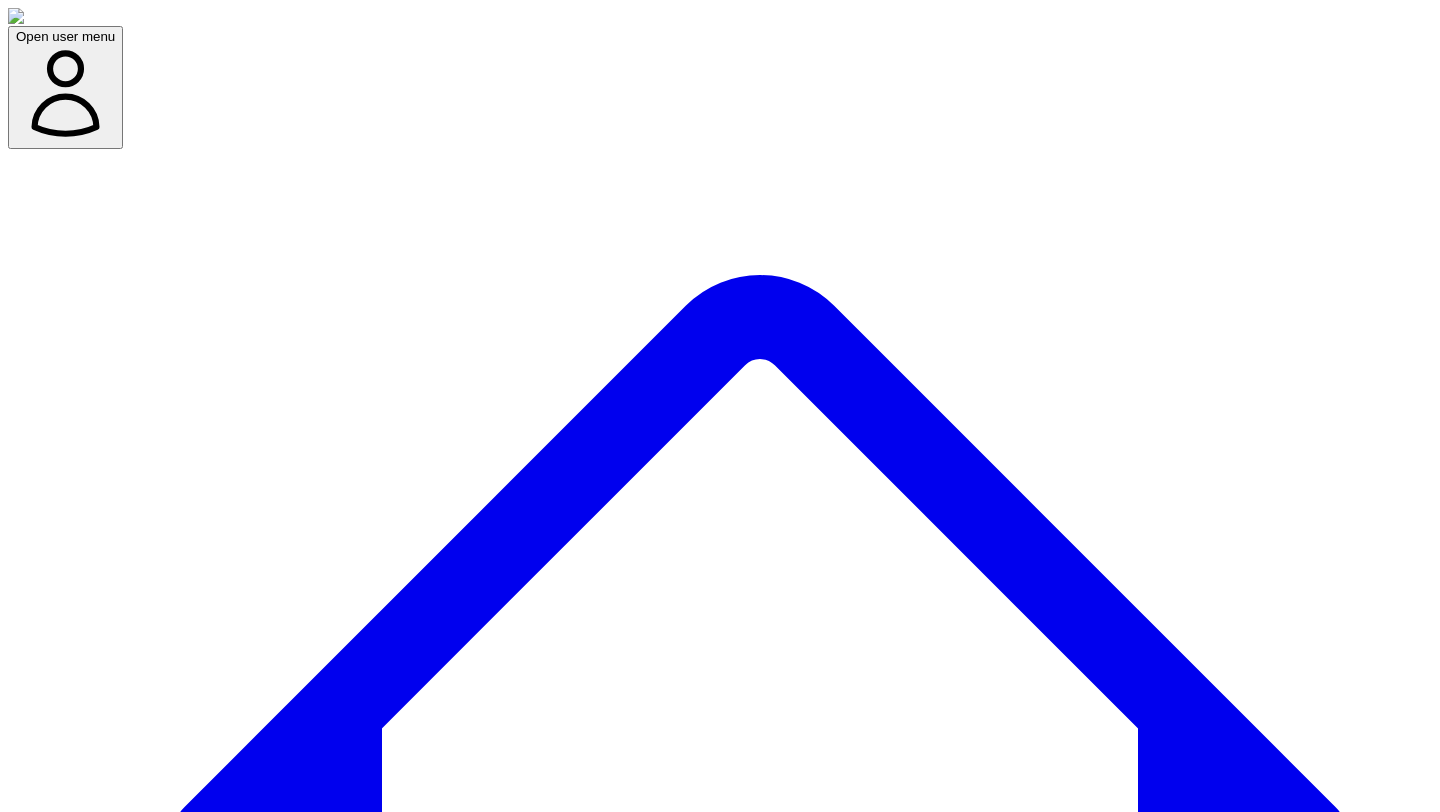 click on "Cancel" at bounding box center (159, 11783) 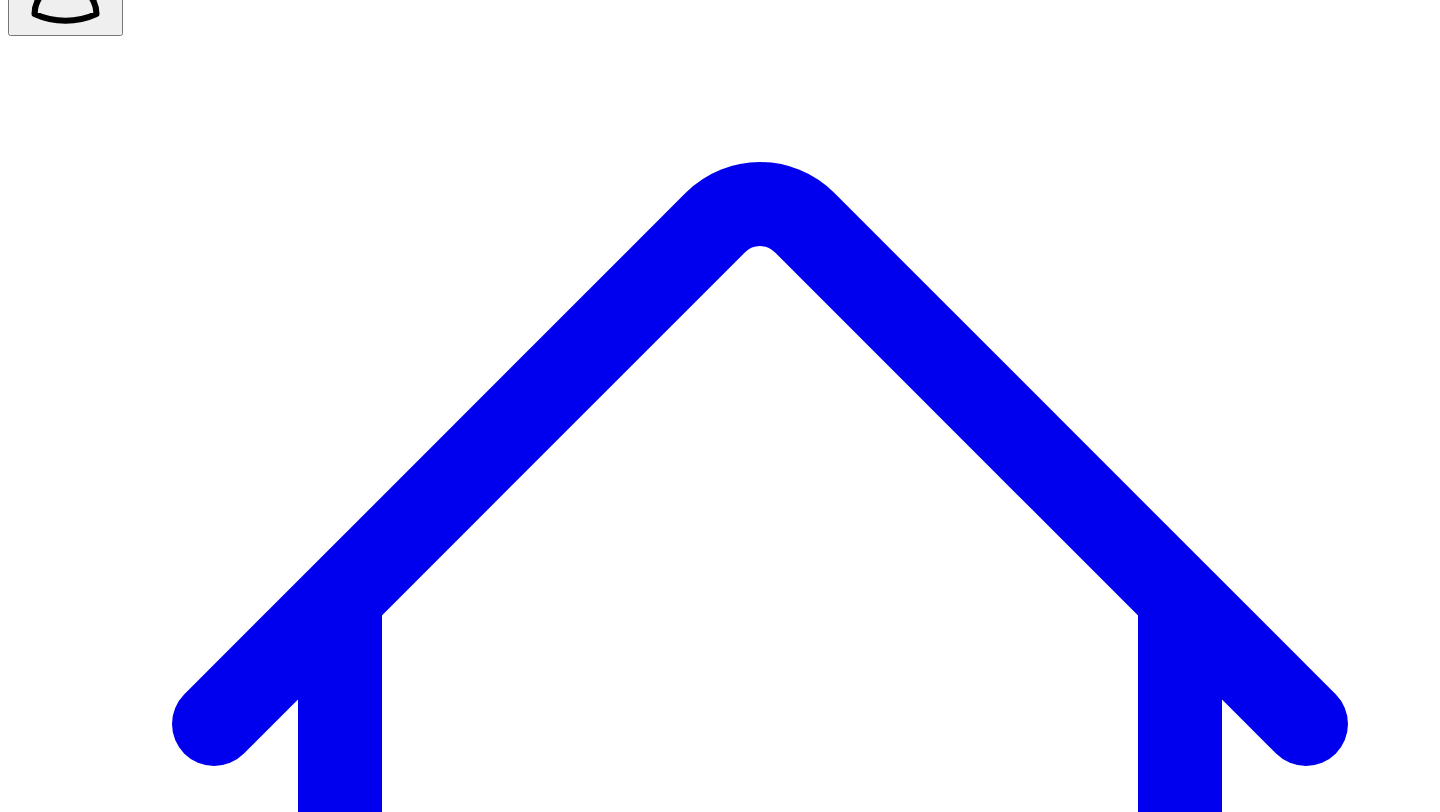 scroll, scrollTop: 136, scrollLeft: 0, axis: vertical 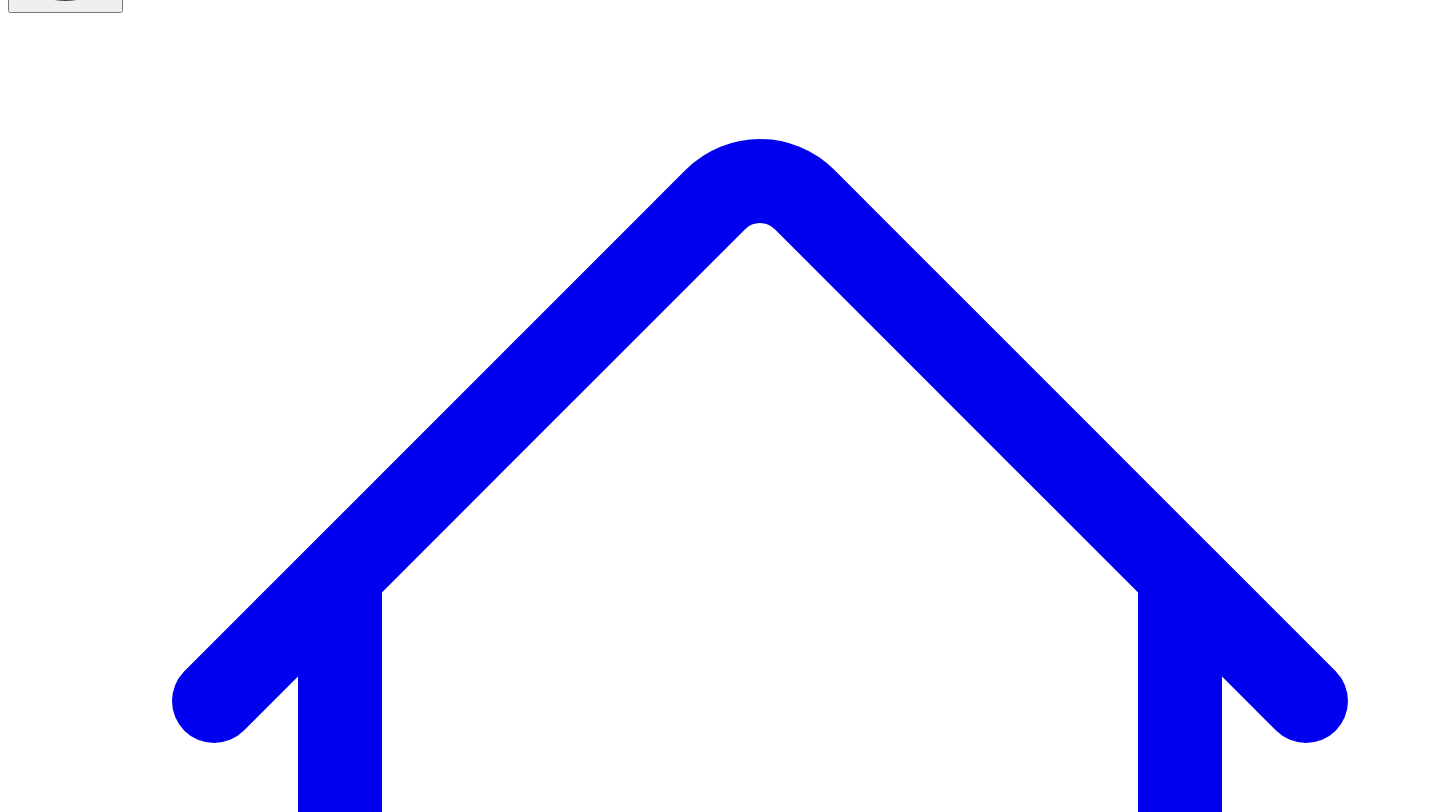 click on "@ [FIRST] [LAST] 10  post s" at bounding box center (91, 7615) 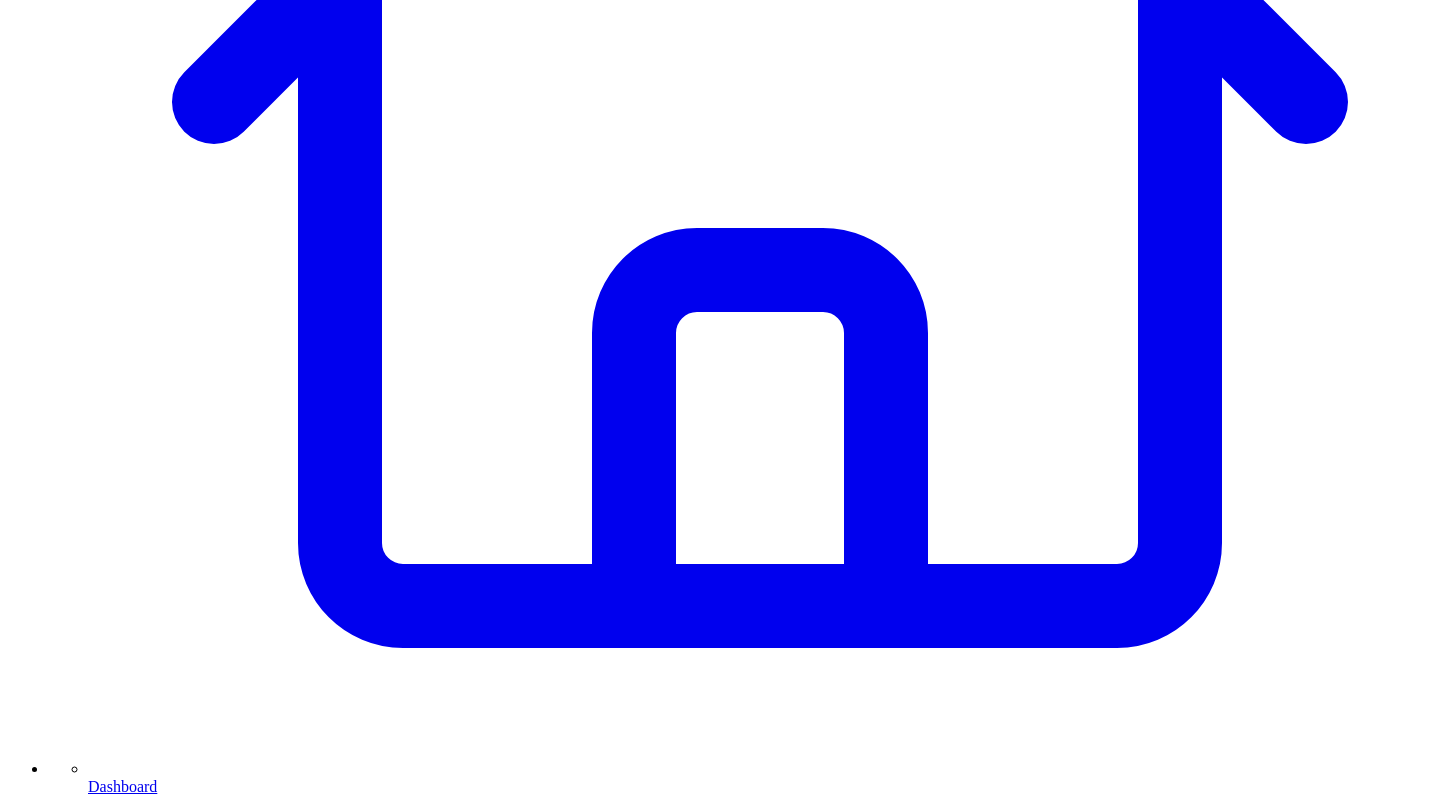 scroll, scrollTop: 663, scrollLeft: 0, axis: vertical 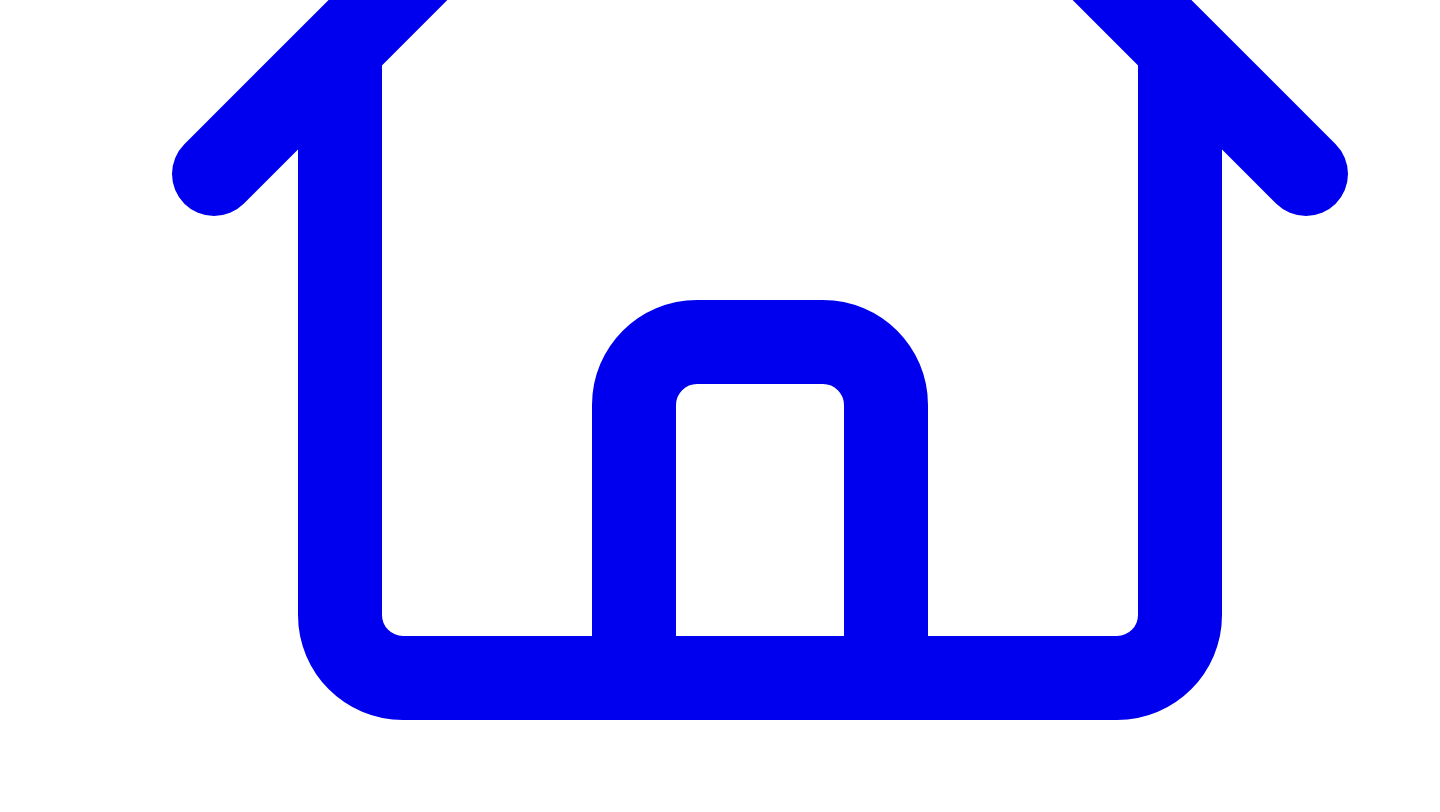 click 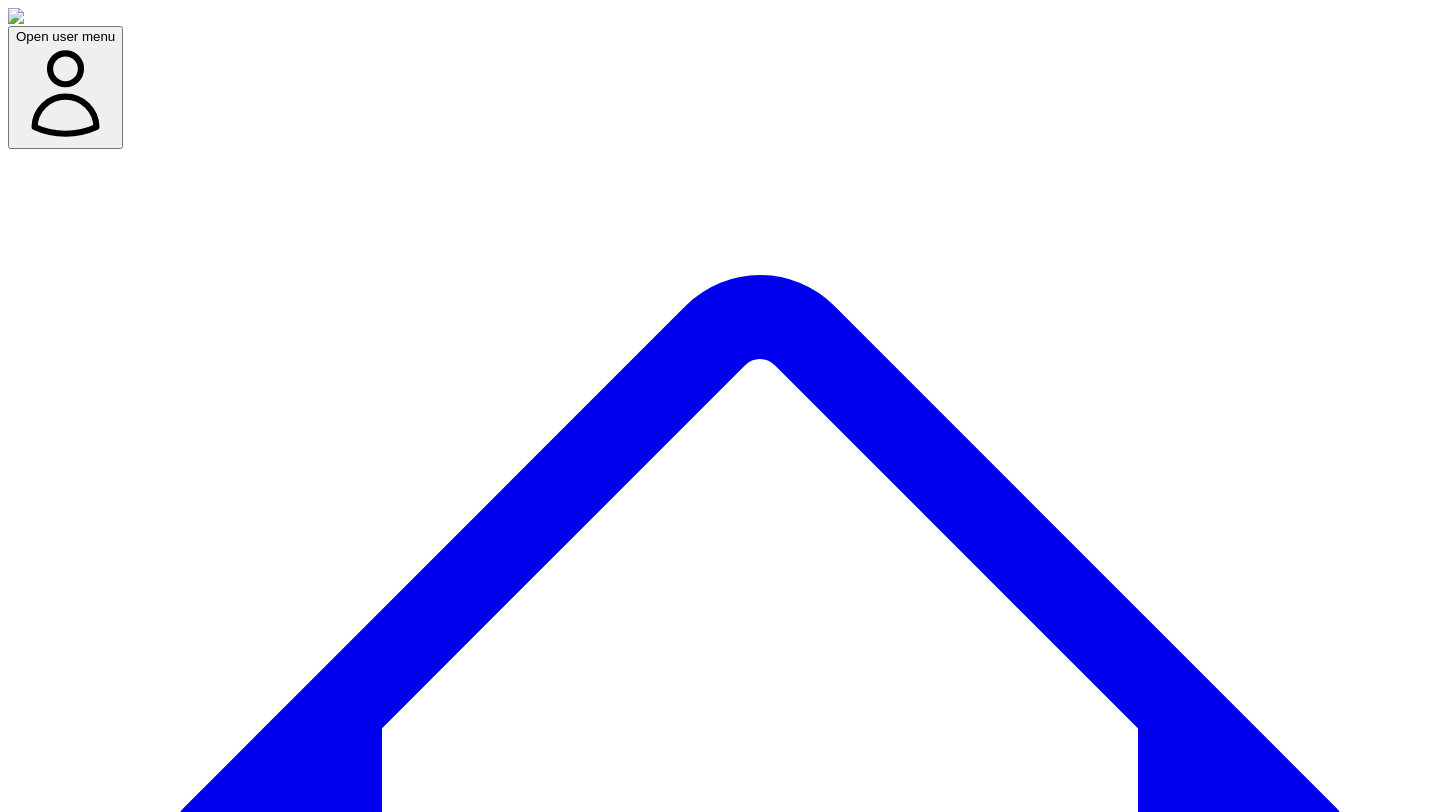 click on "Cancel" at bounding box center [159, 11765] 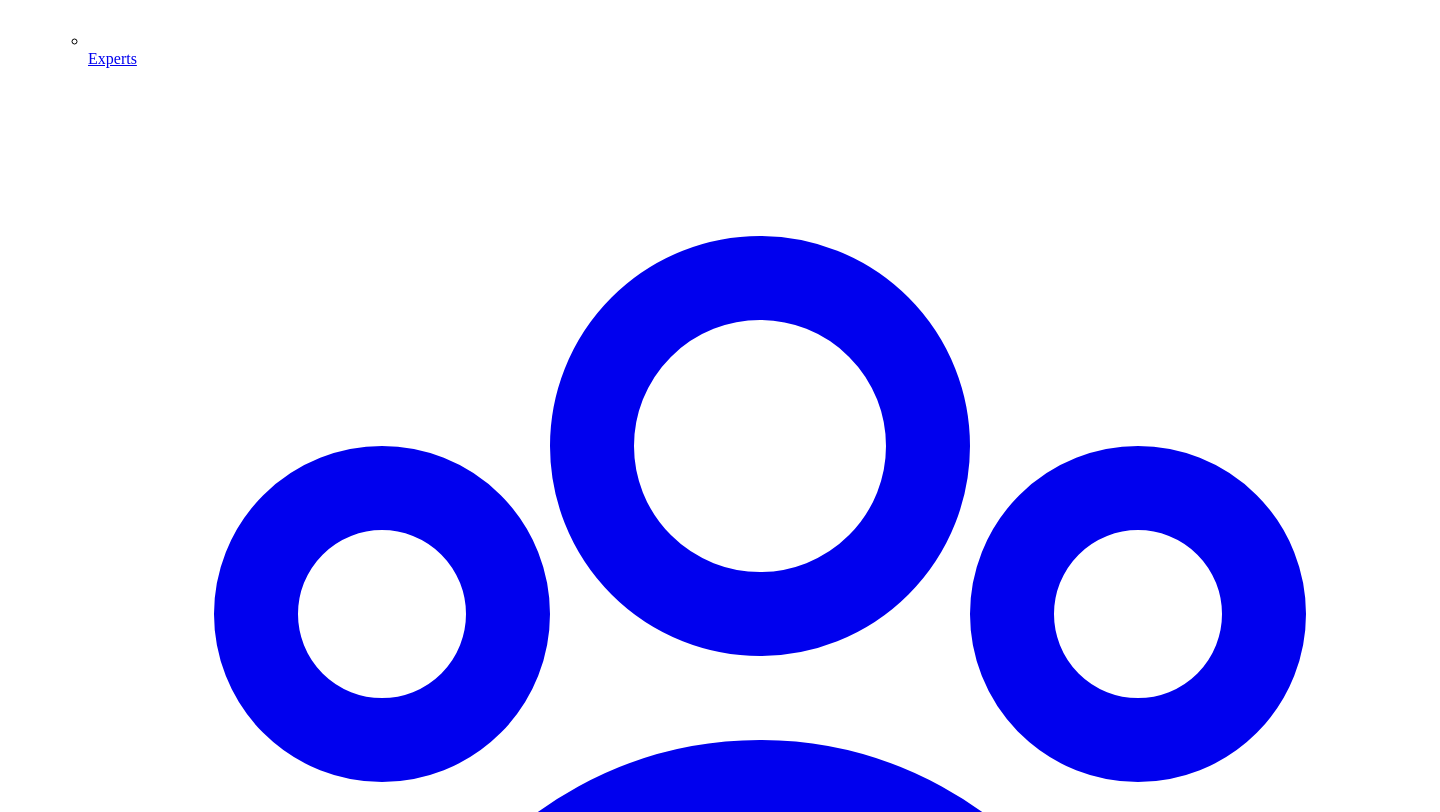 scroll, scrollTop: 2848, scrollLeft: 0, axis: vertical 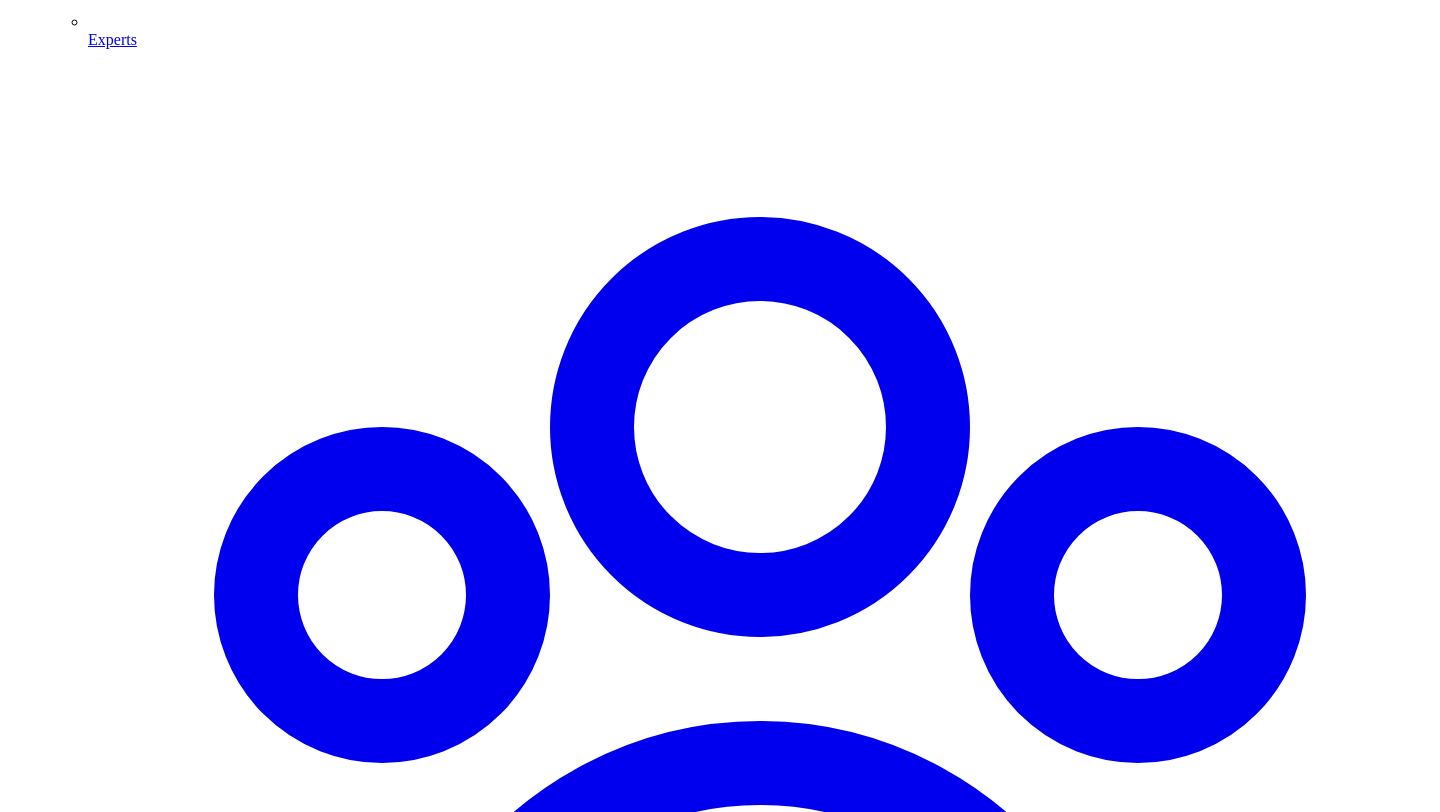 click on "Share on LinkedIn" at bounding box center [82, 6133] 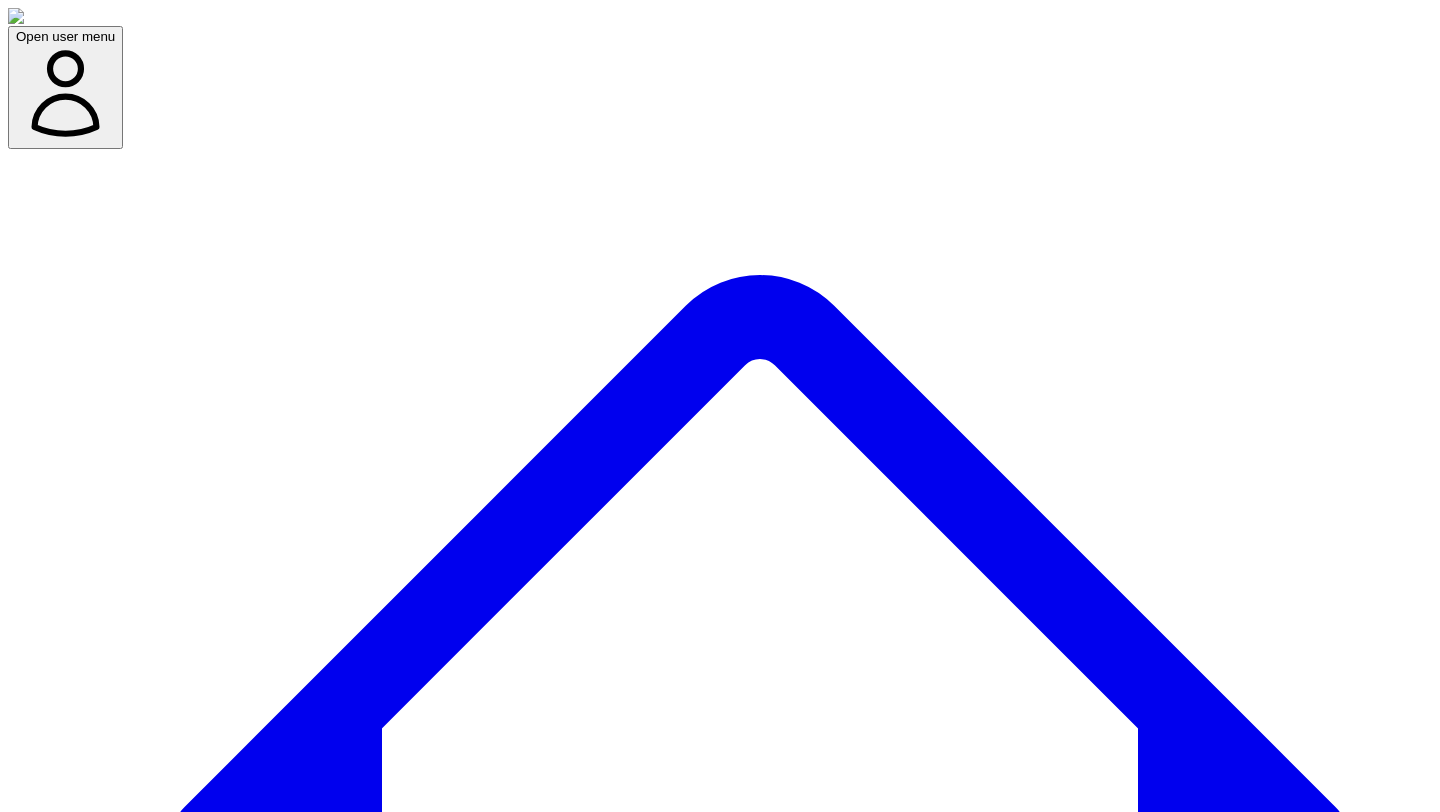 click on "Cancel" at bounding box center [143, 11726] 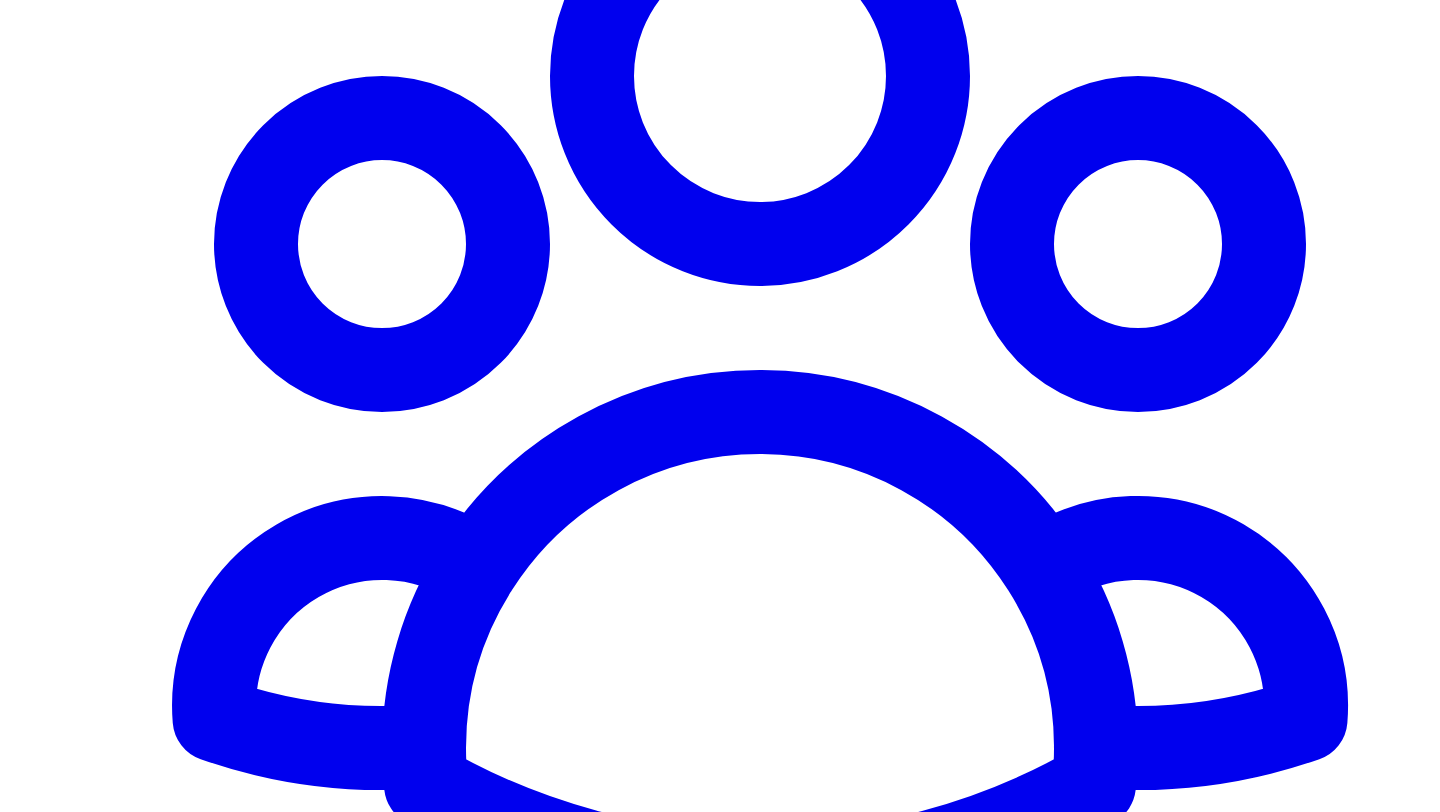 scroll, scrollTop: 3482, scrollLeft: 0, axis: vertical 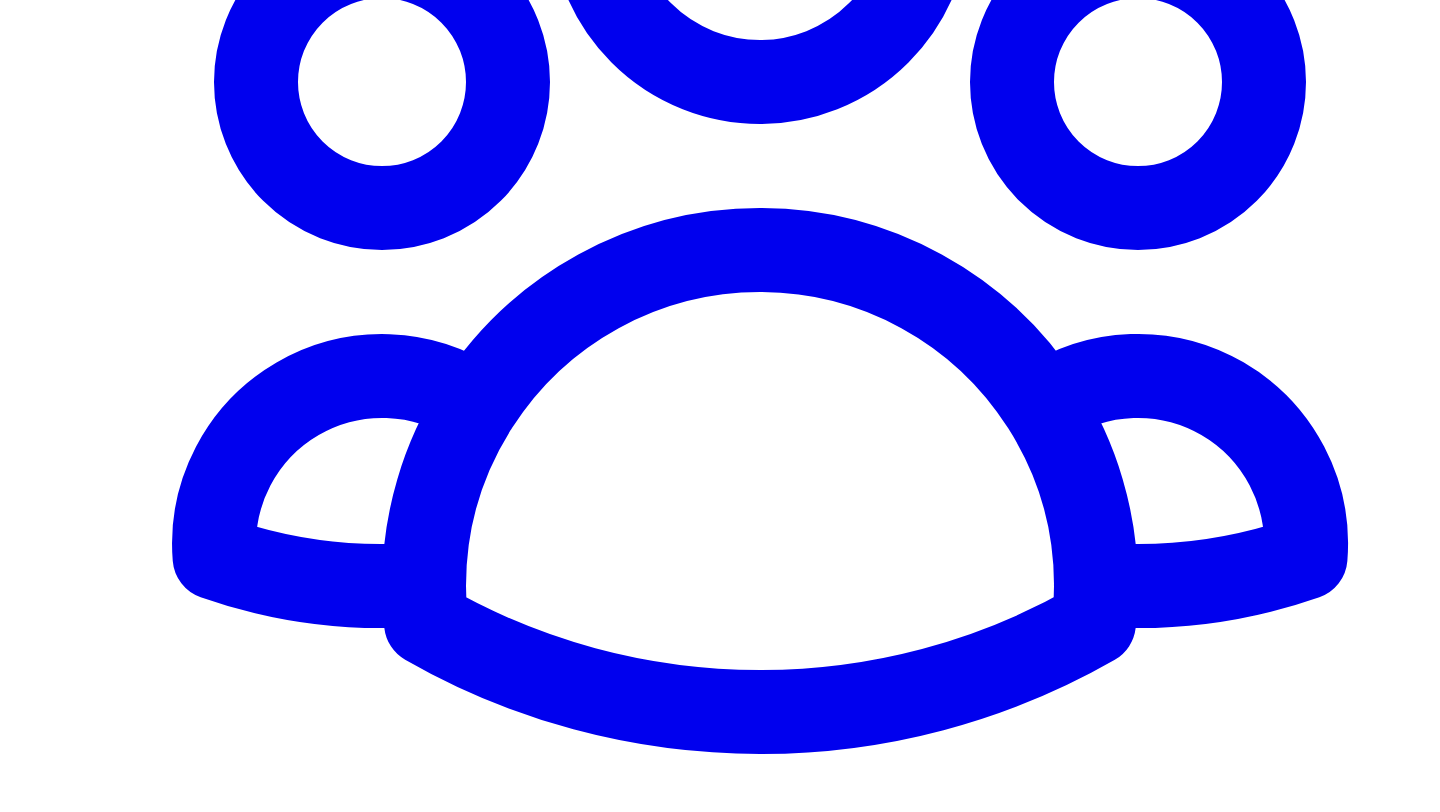 type 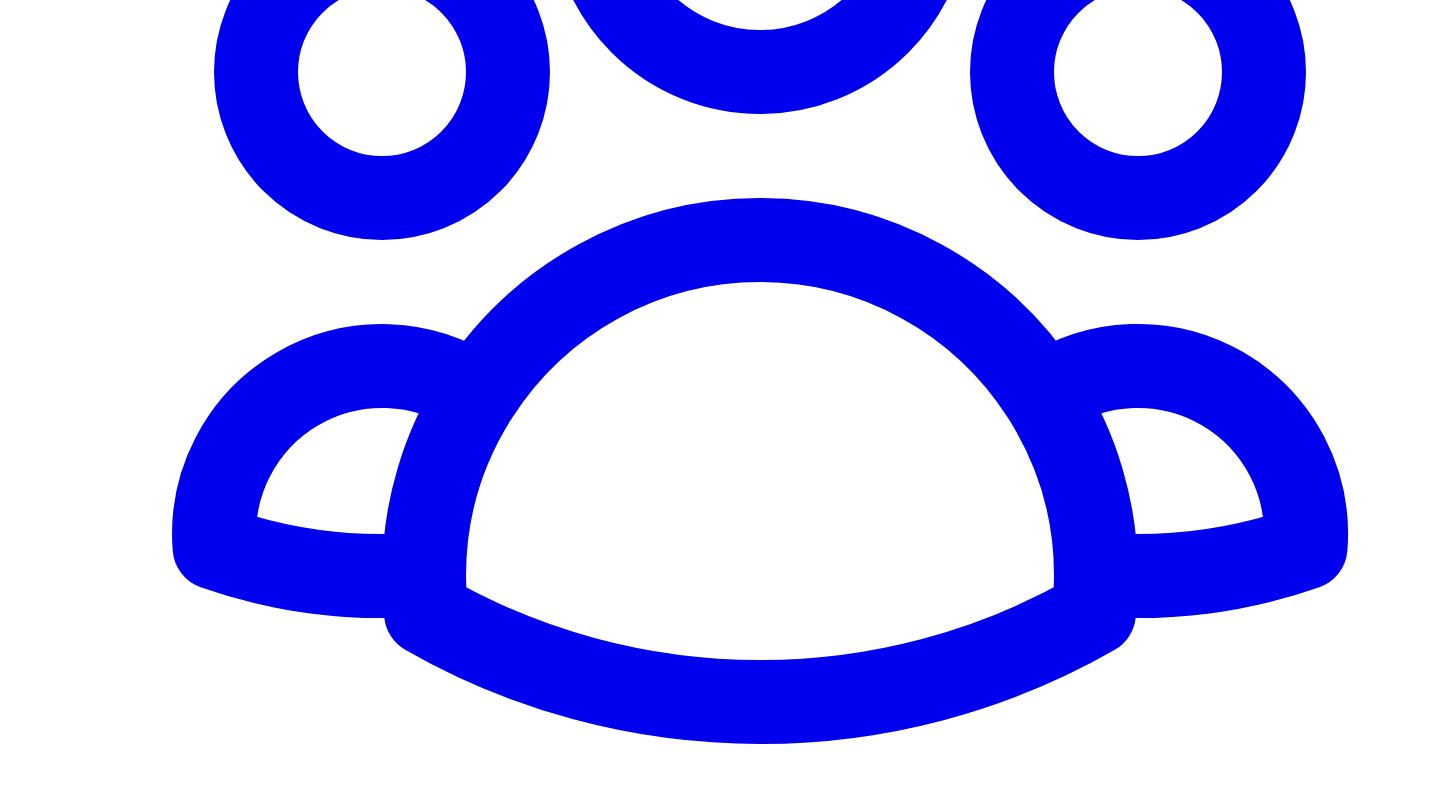 scroll, scrollTop: 3375, scrollLeft: 0, axis: vertical 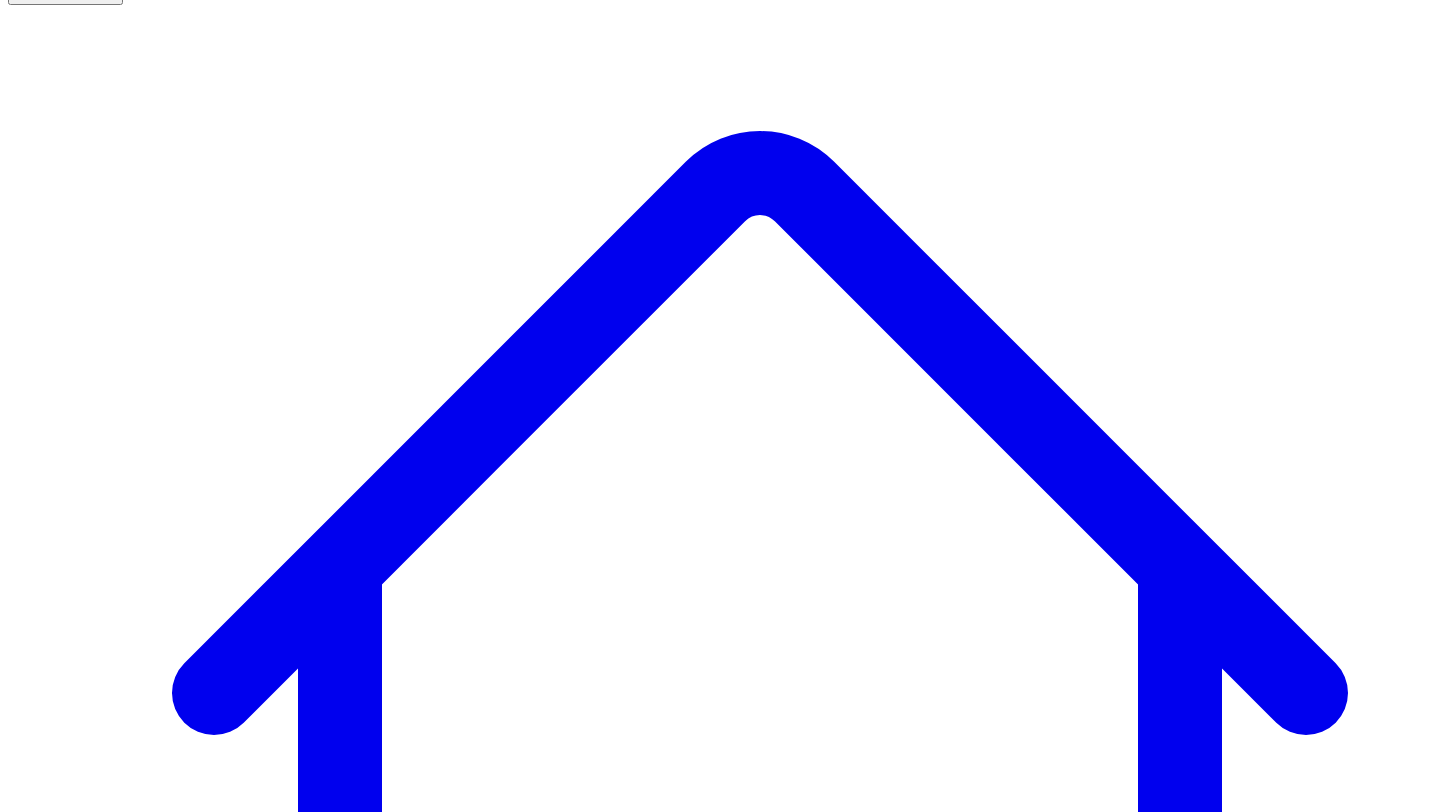 click on "Social Posts Social" at bounding box center [268, 7553] 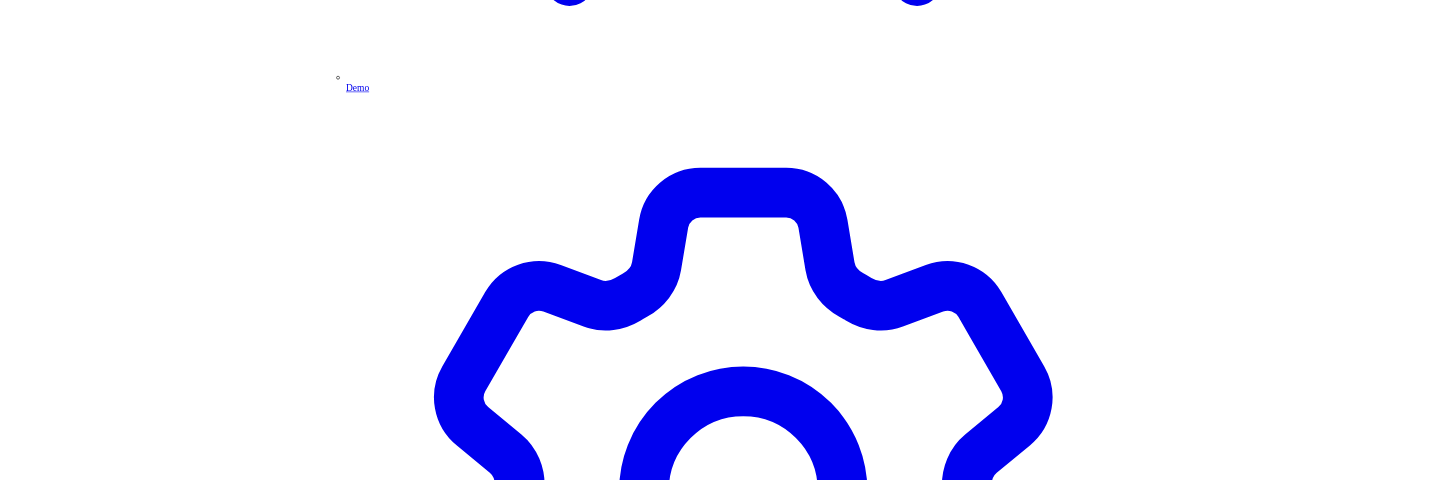 scroll, scrollTop: 5618, scrollLeft: 0, axis: vertical 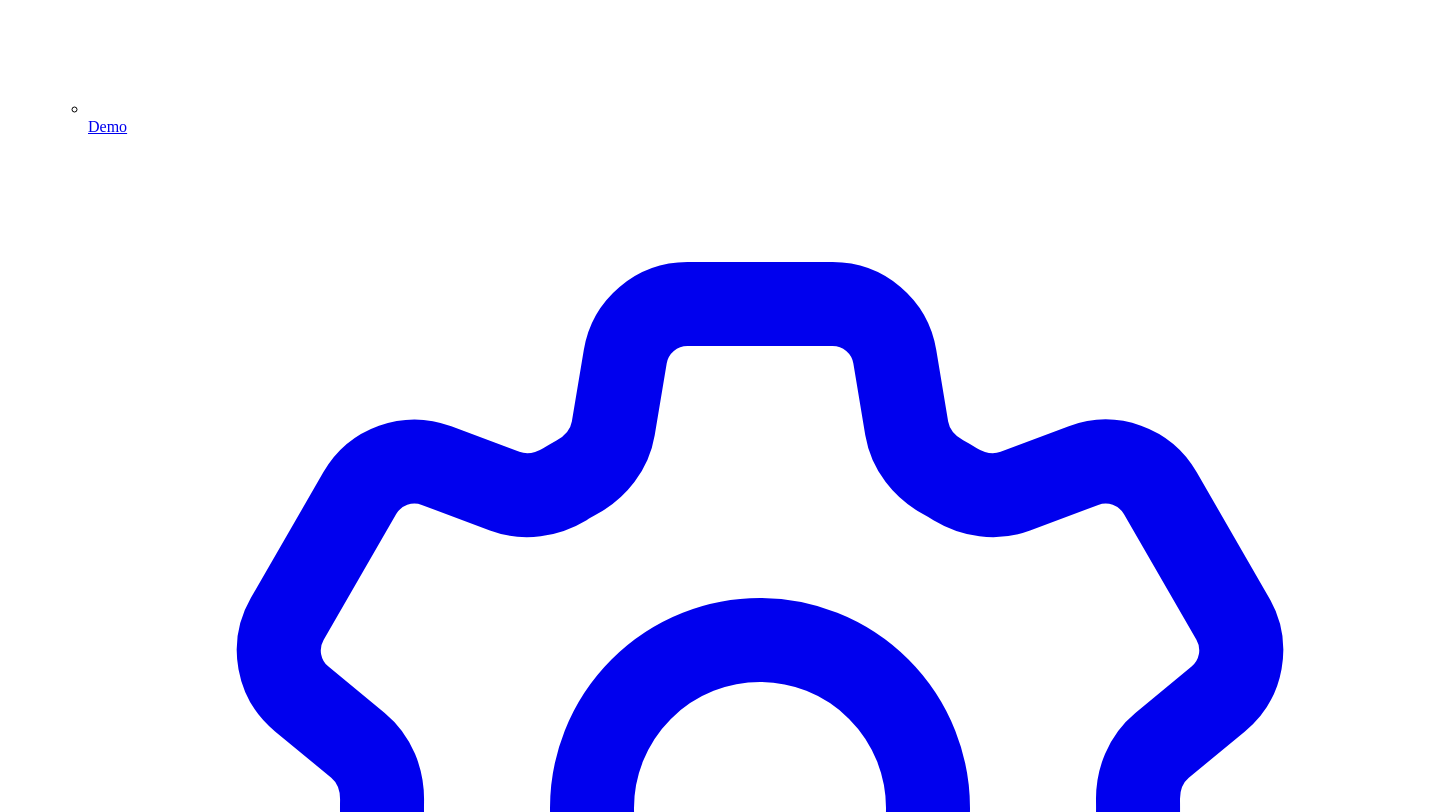 type 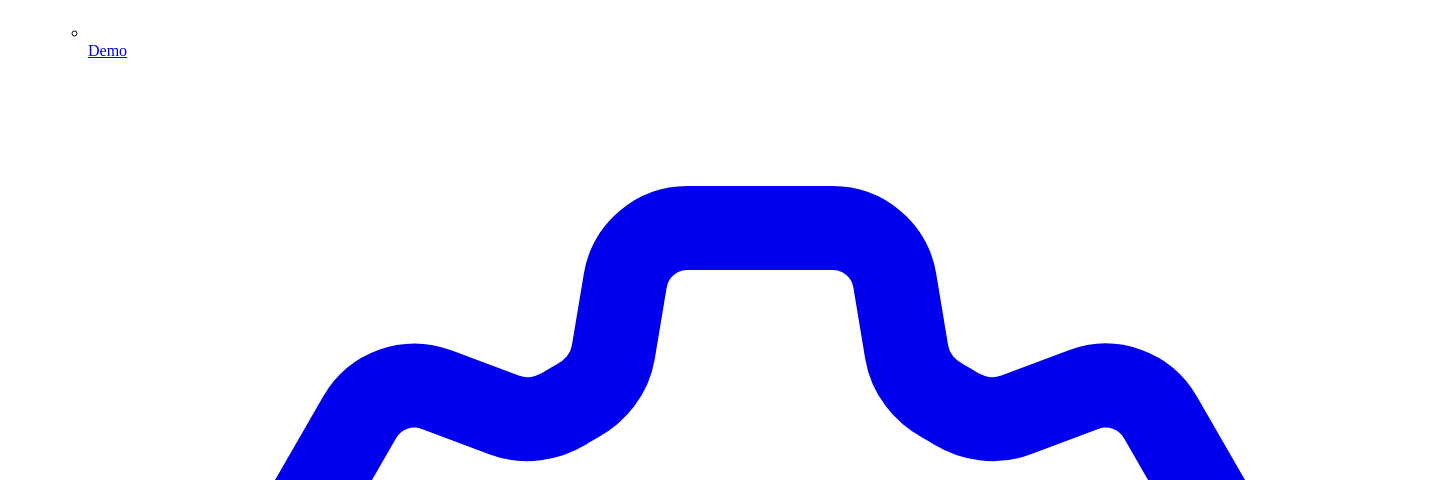 scroll, scrollTop: 5700, scrollLeft: 0, axis: vertical 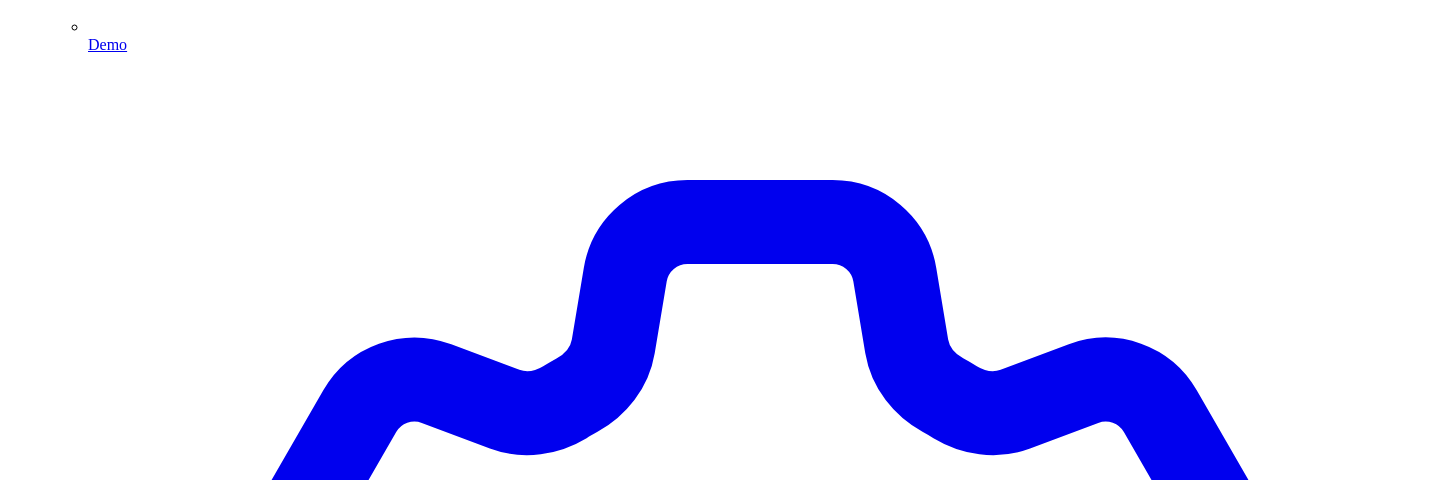 click on "Post Again" at bounding box center [72, 4333] 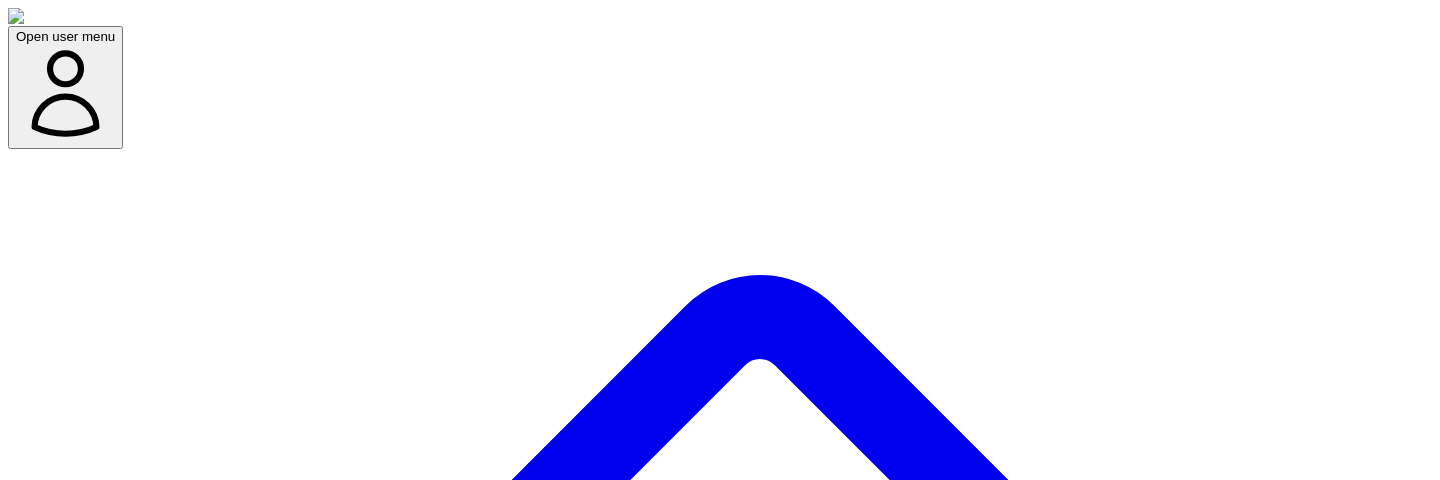 click on "Cancel" at bounding box center [143, 11670] 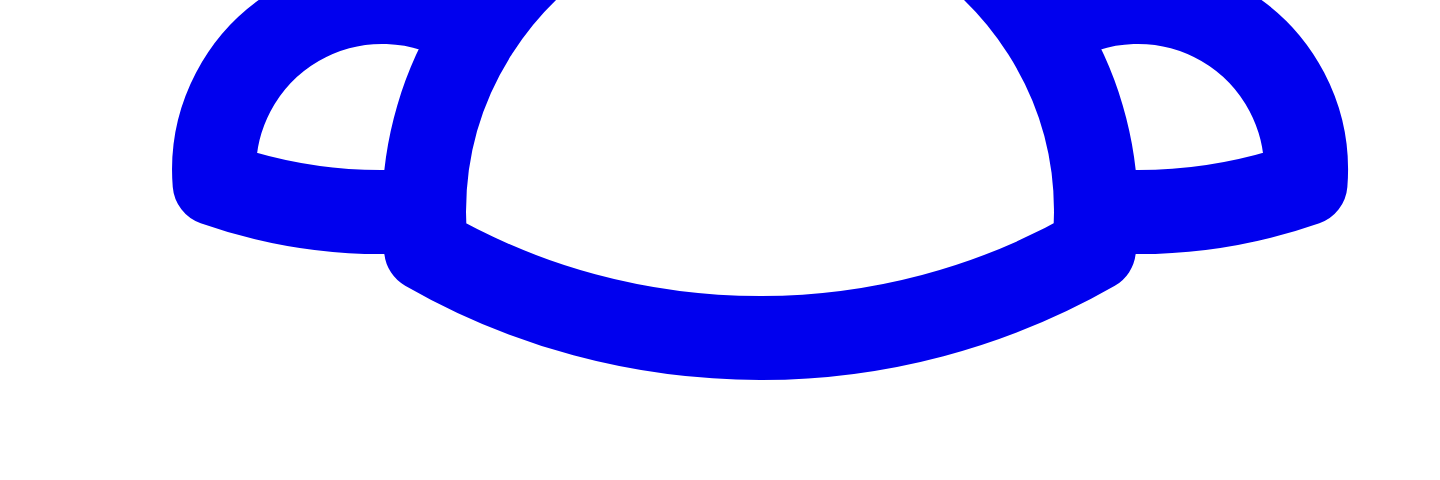 scroll, scrollTop: 3733, scrollLeft: 0, axis: vertical 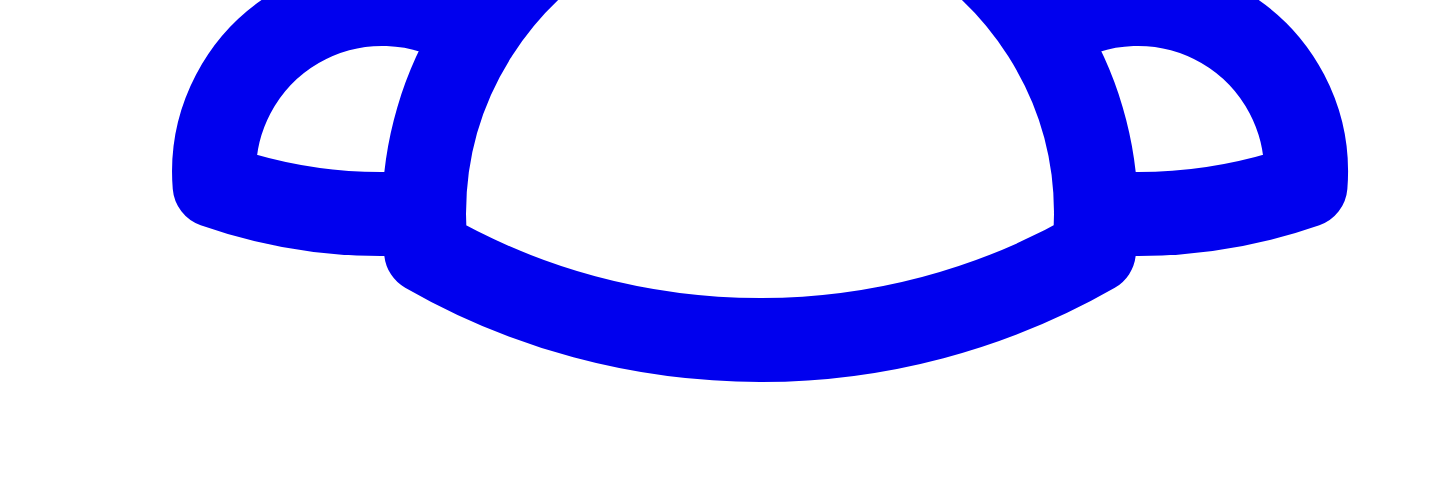 click on "Share on LinkedIn" at bounding box center [82, 5627] 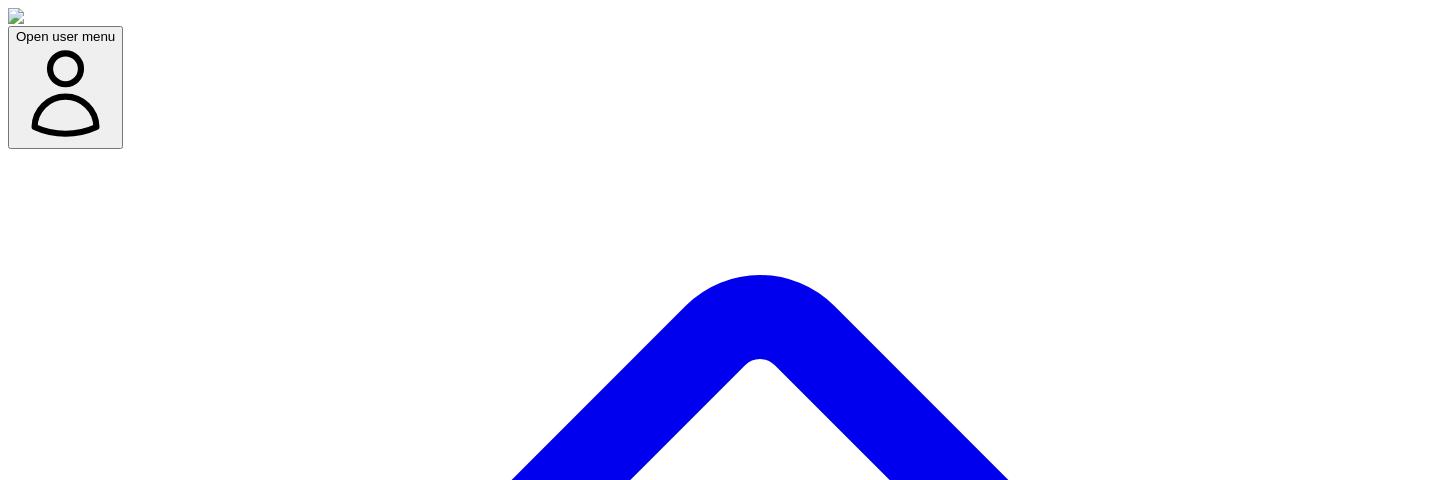 click on "Cancel" at bounding box center (143, 11726) 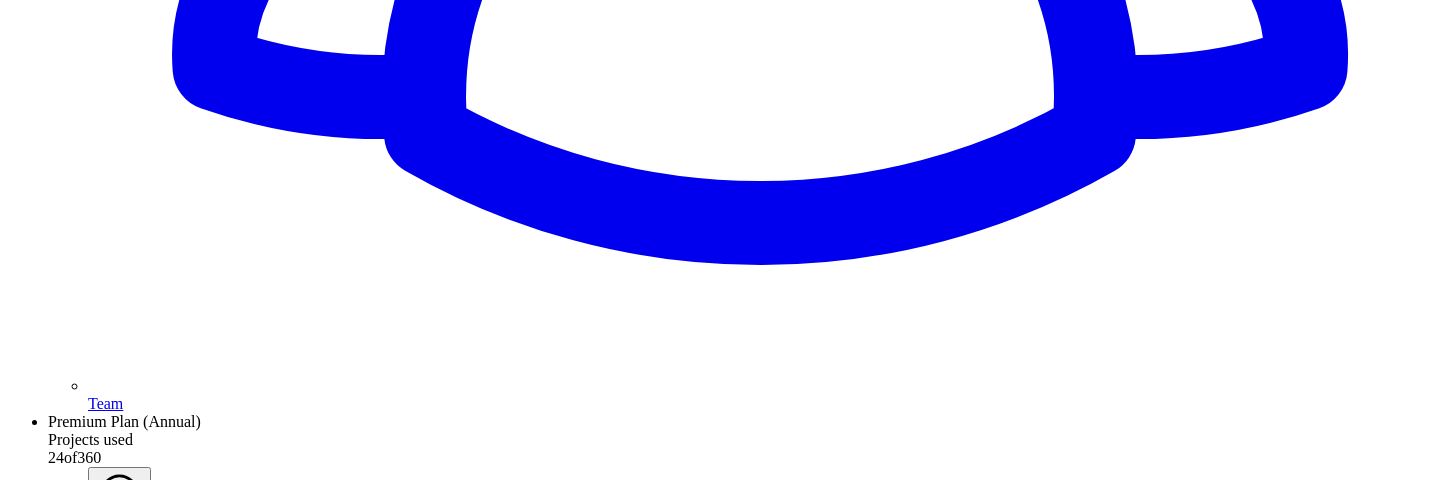 scroll, scrollTop: 3899, scrollLeft: 0, axis: vertical 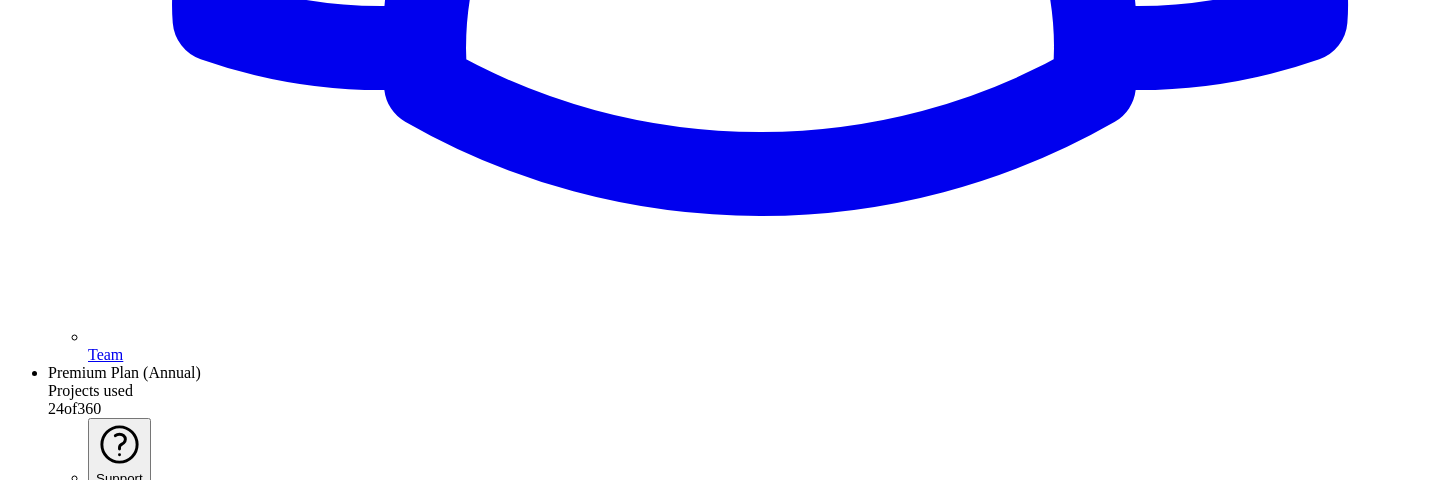 click on "Share on LinkedIn" at bounding box center [82, 5461] 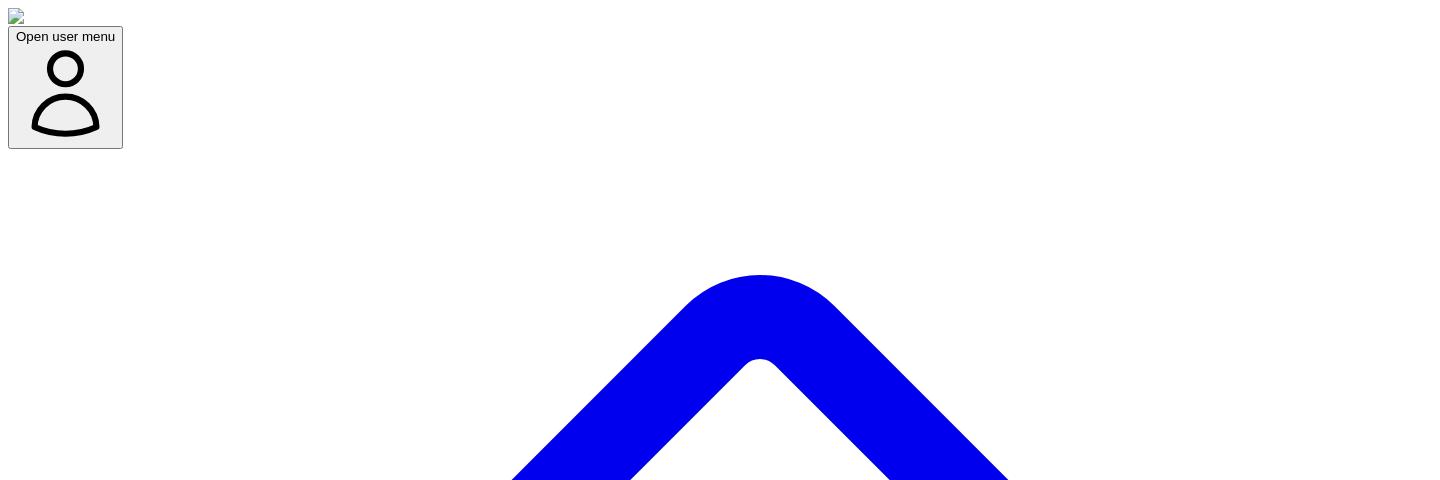 click on "Cancel" at bounding box center (143, 11726) 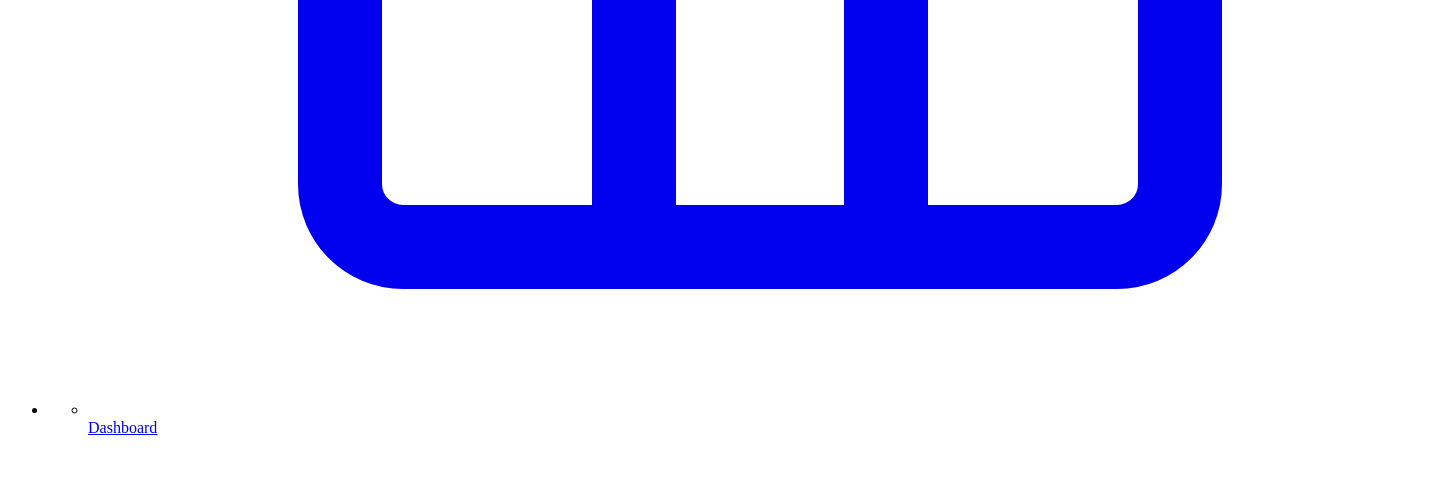 scroll, scrollTop: 1053, scrollLeft: 0, axis: vertical 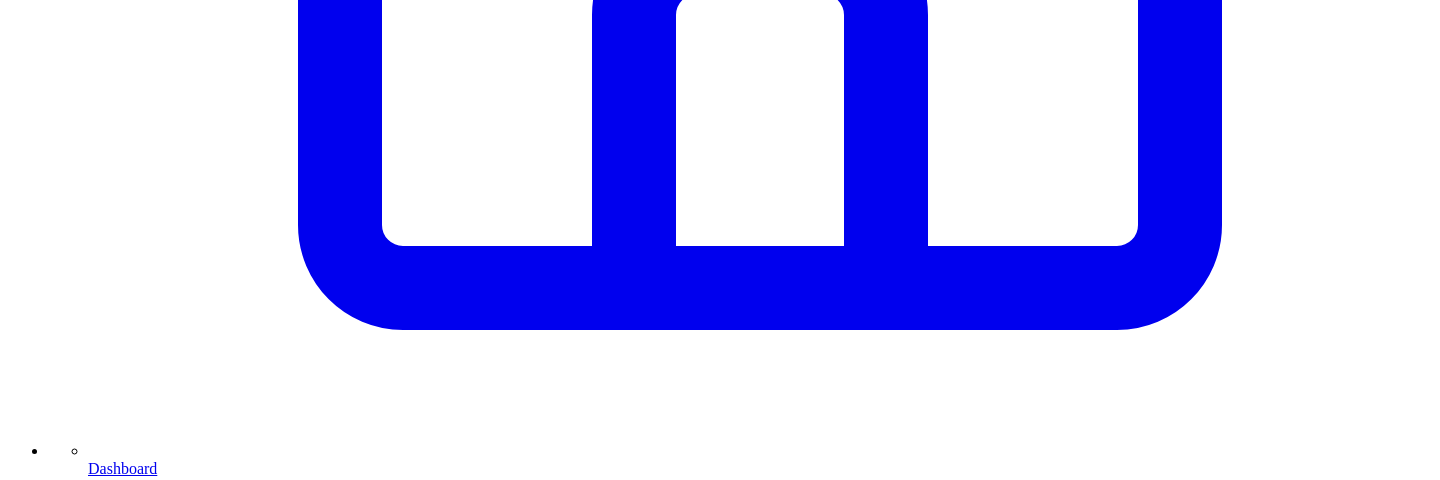 click on "Share on LinkedIn" at bounding box center [94, 7159] 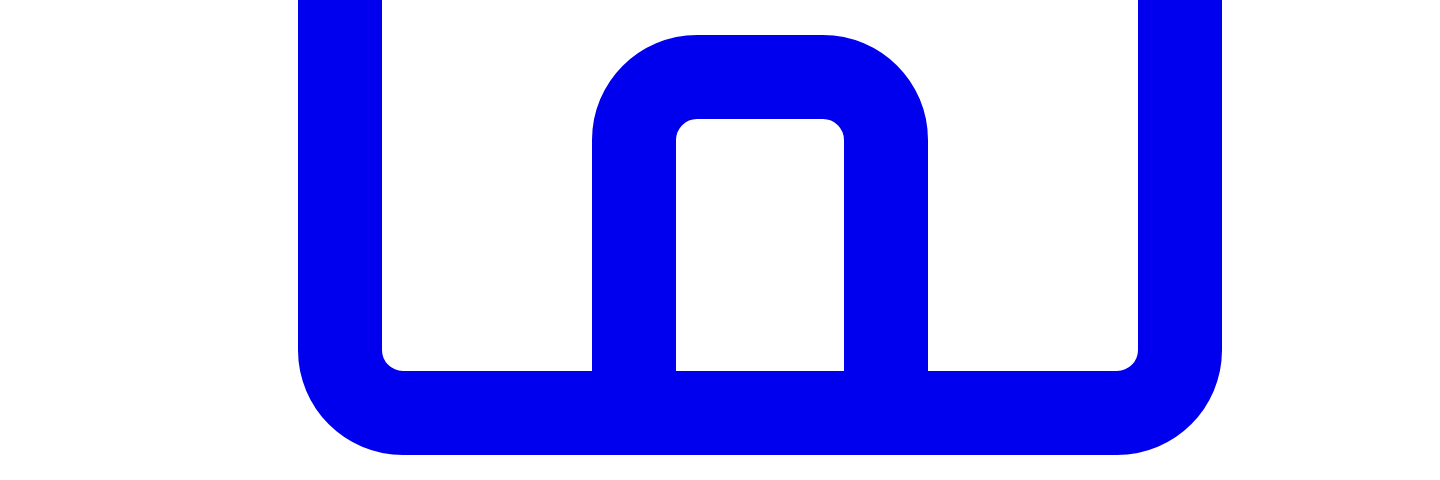 scroll, scrollTop: 927, scrollLeft: 0, axis: vertical 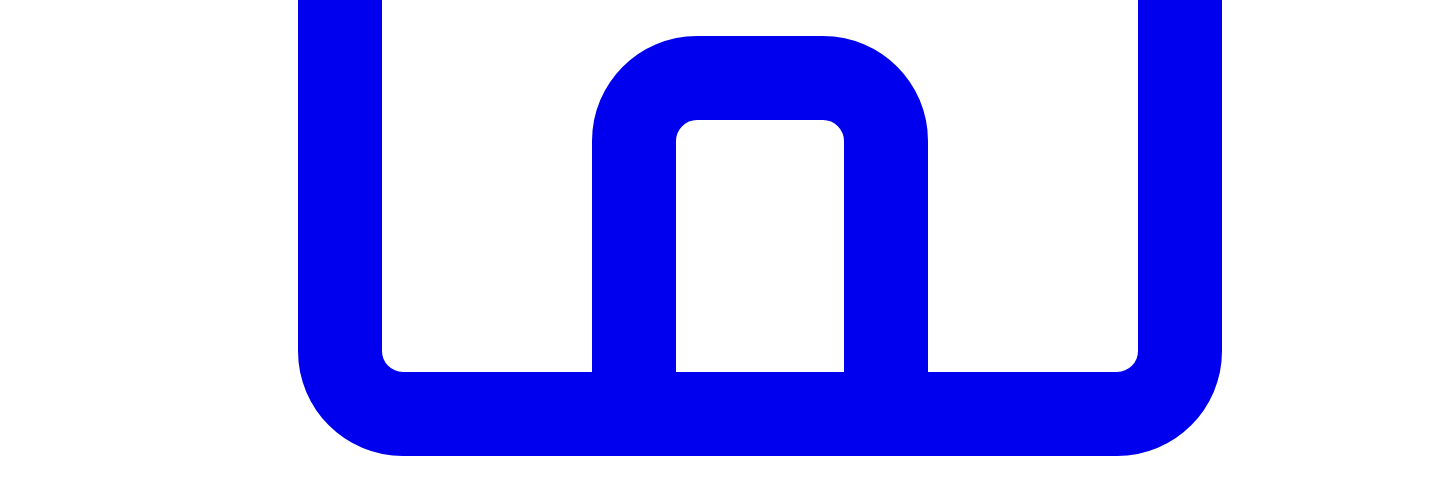 click on "Post Now" at bounding box center [44, 7322] 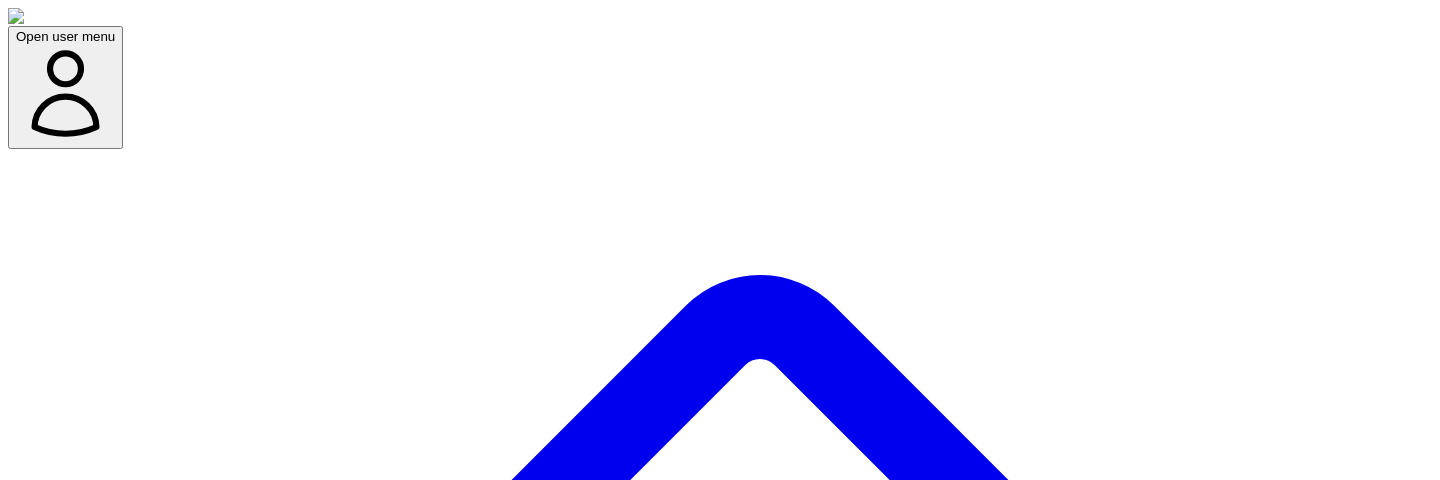 type 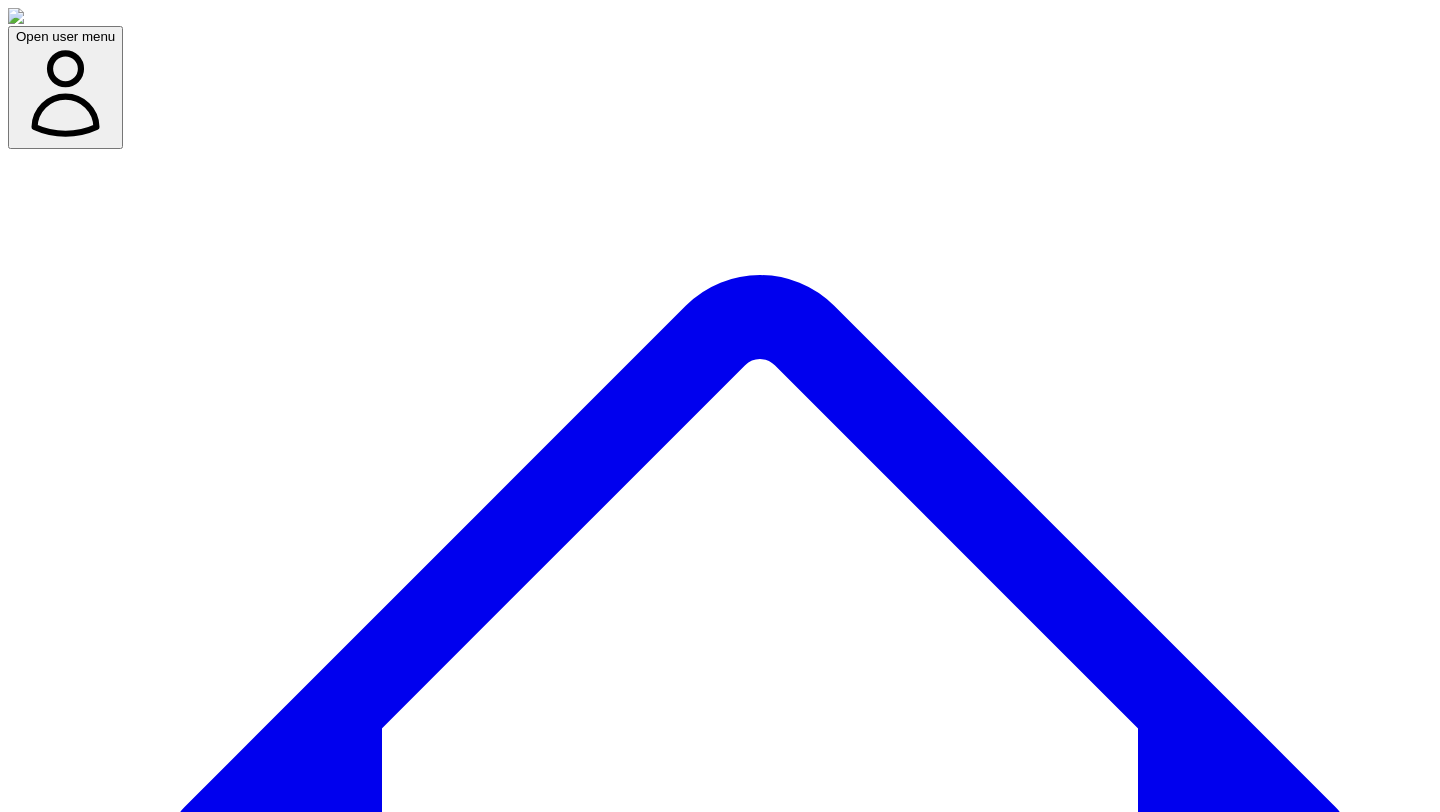 scroll, scrollTop: 0, scrollLeft: 0, axis: both 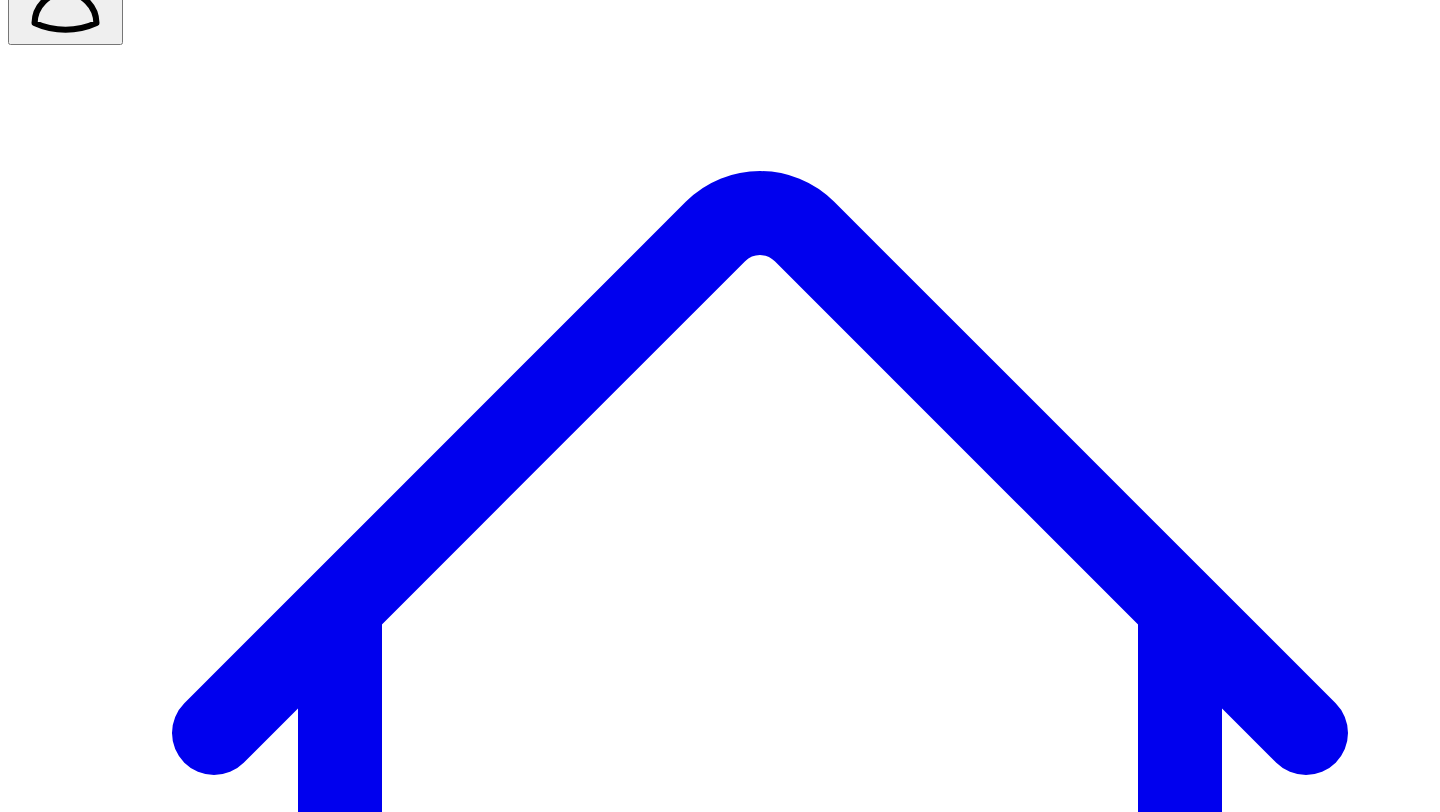 click on "@ Victor Ijidola 10  post s" at bounding box center [91, 7647] 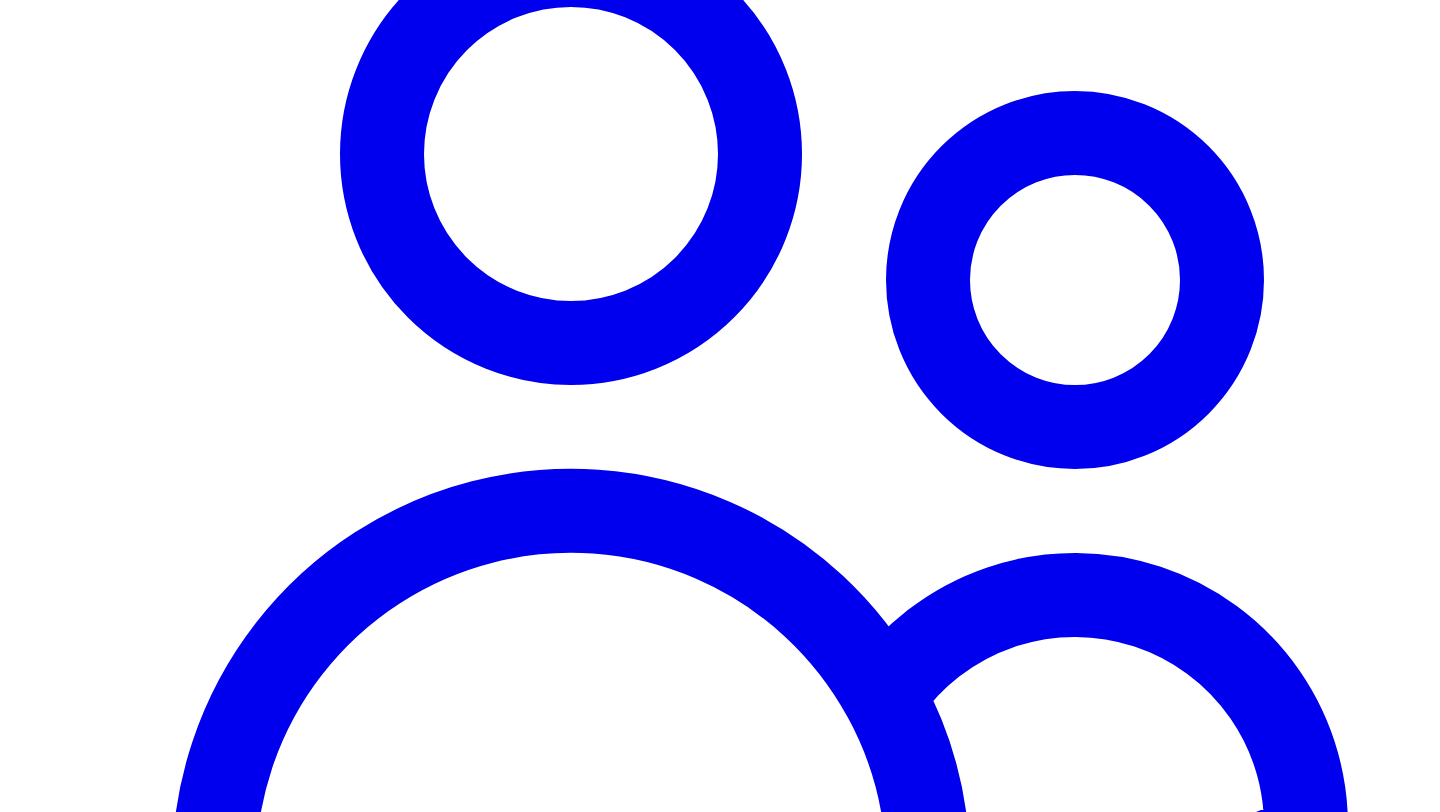 scroll, scrollTop: 1876, scrollLeft: 0, axis: vertical 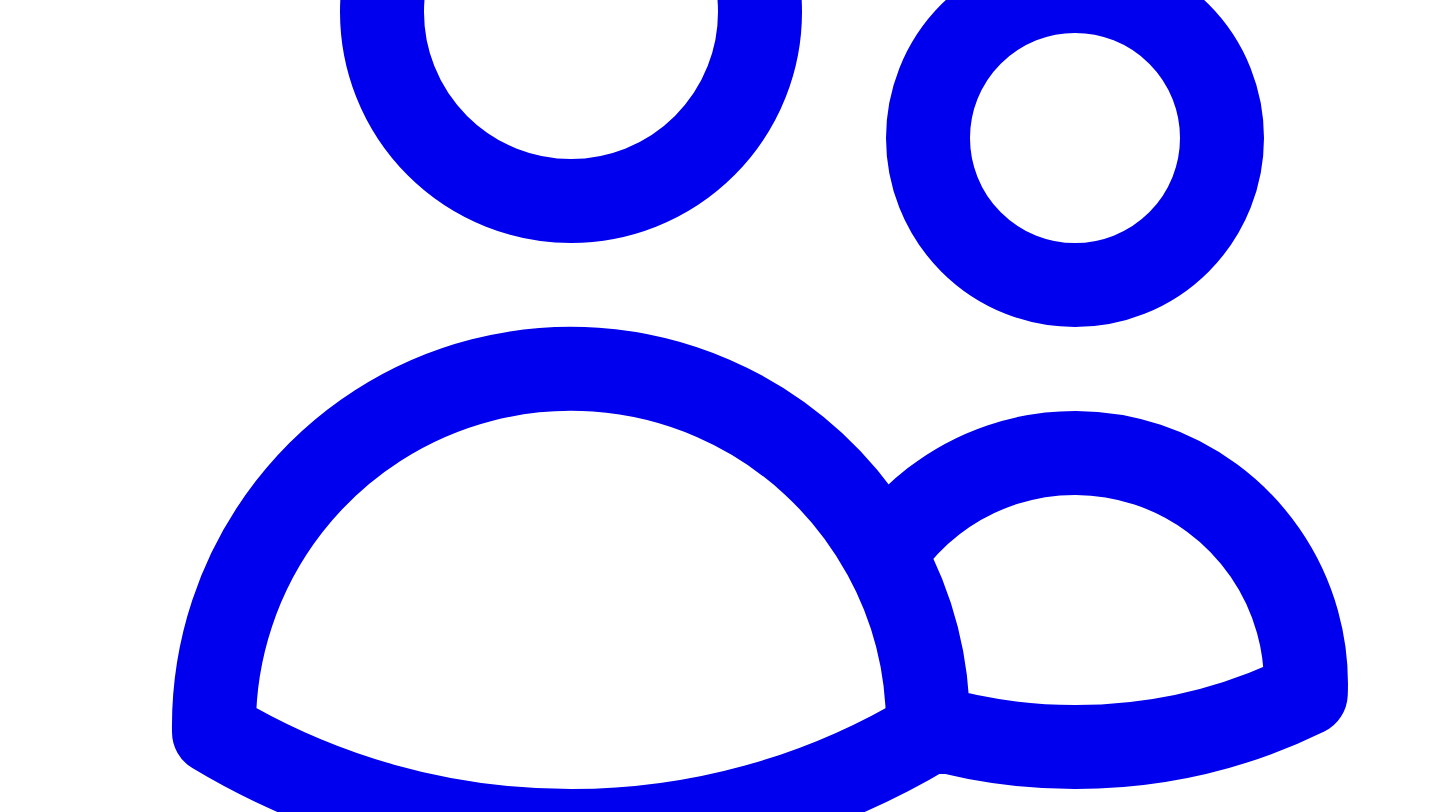 click 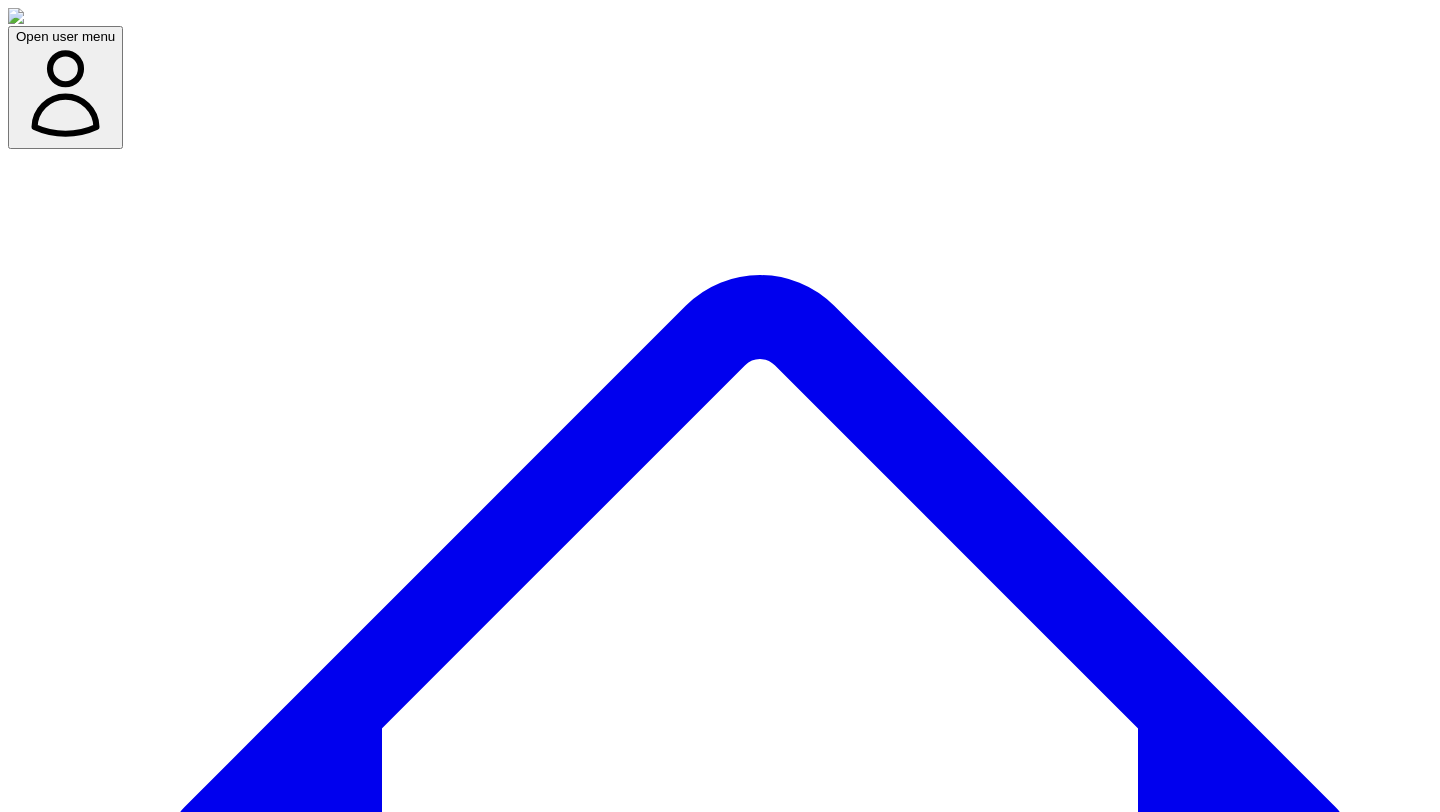 click on "Cancel" at bounding box center (159, 11746) 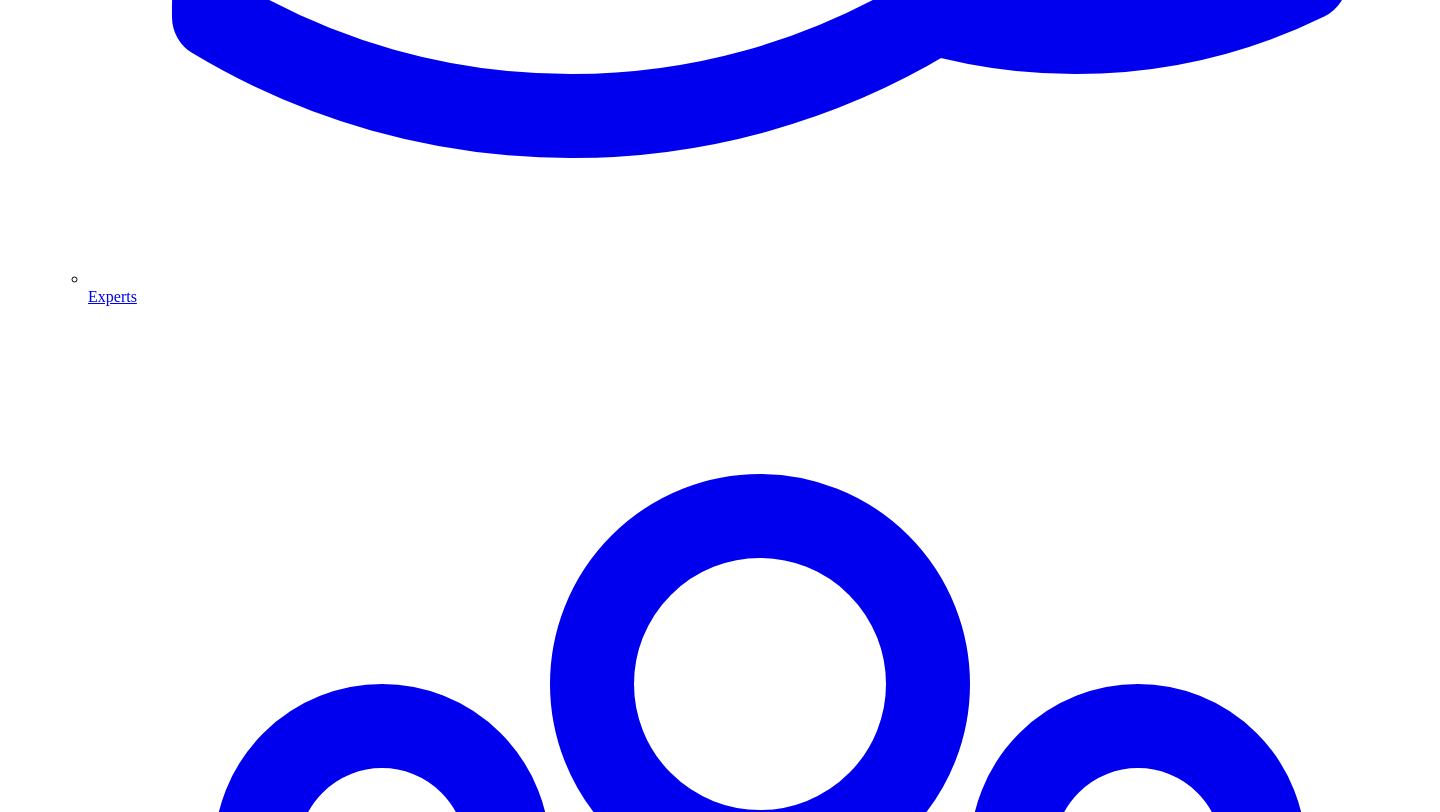 scroll, scrollTop: 2633, scrollLeft: 0, axis: vertical 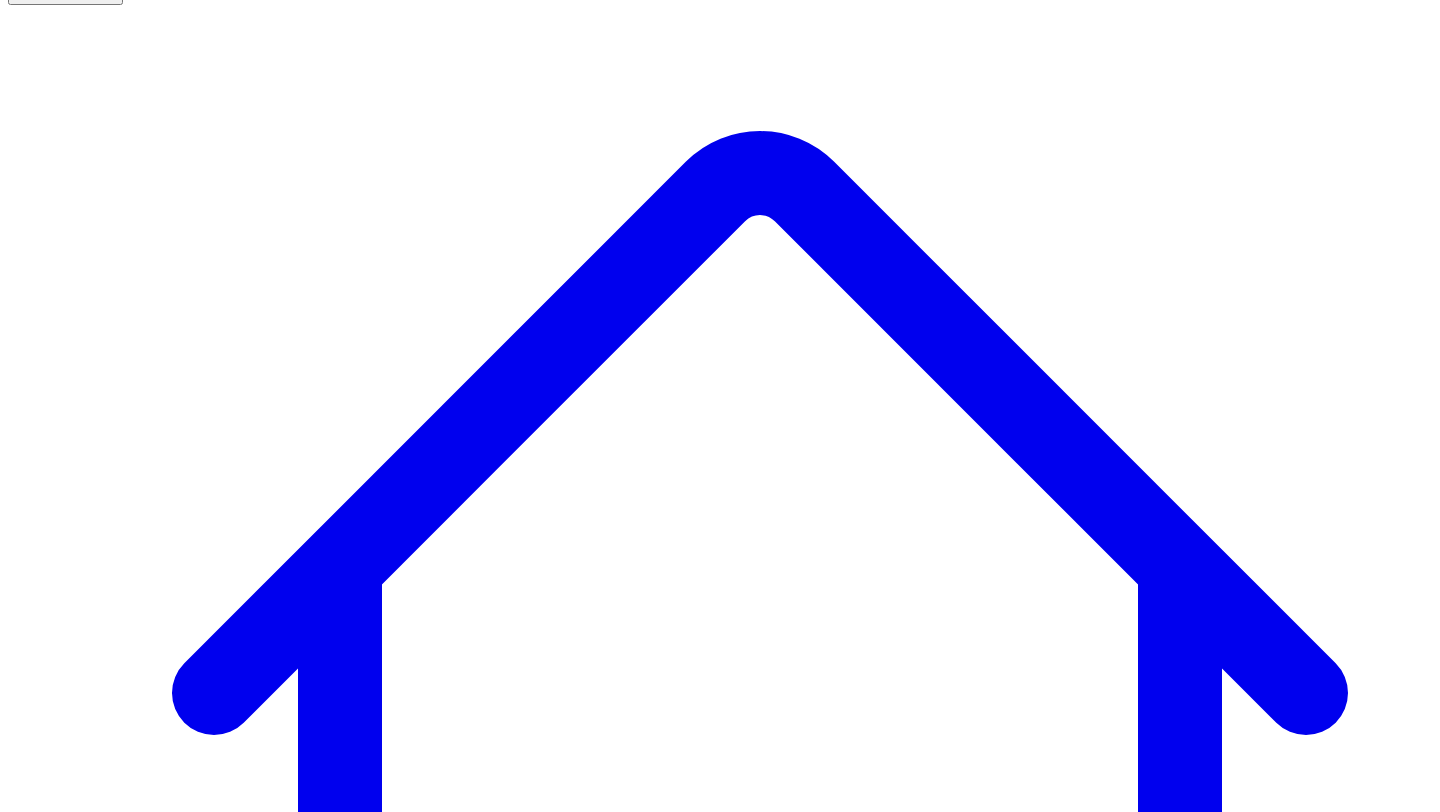 click on "@ Victor Ijidola 10  post s" at bounding box center (91, 7607) 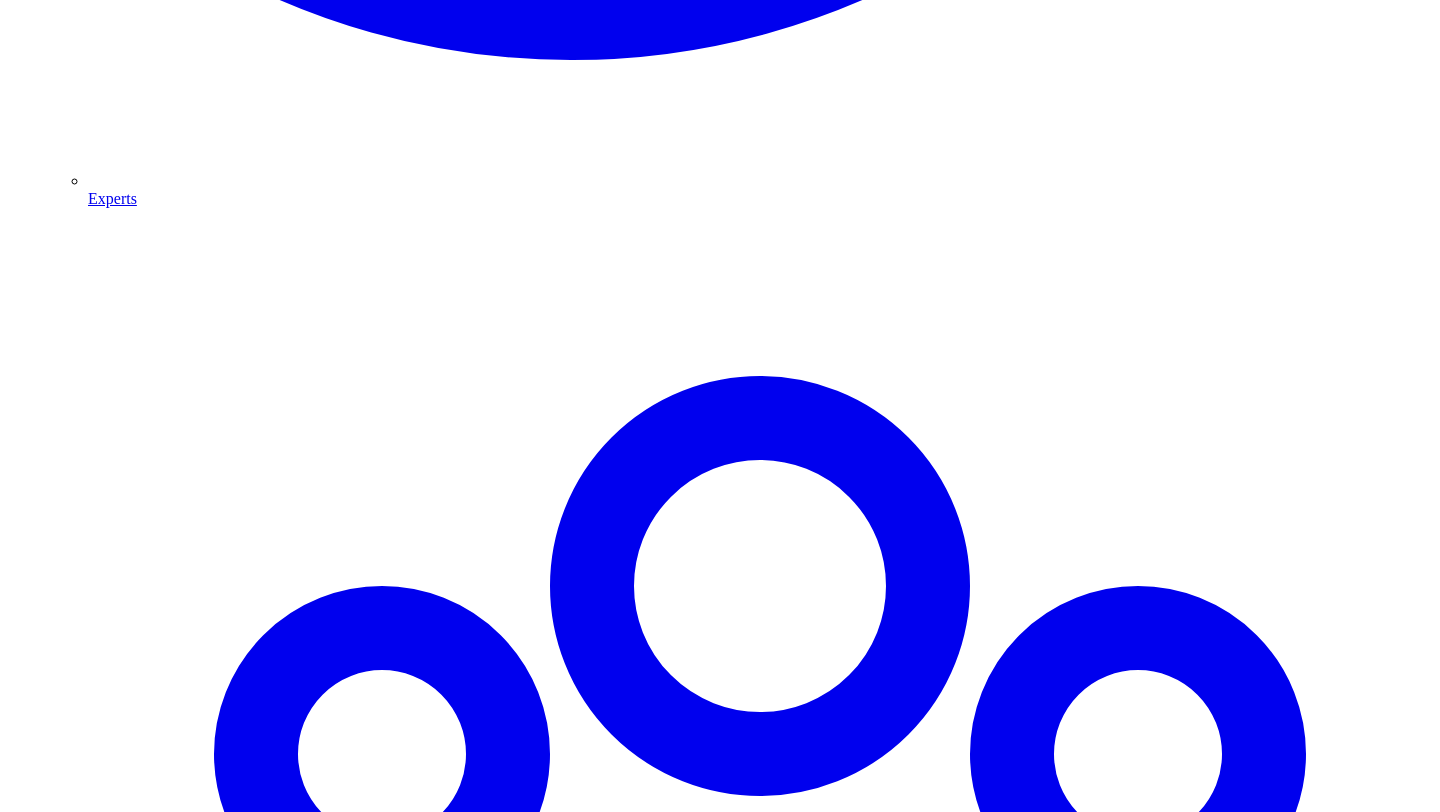 scroll, scrollTop: 2741, scrollLeft: 0, axis: vertical 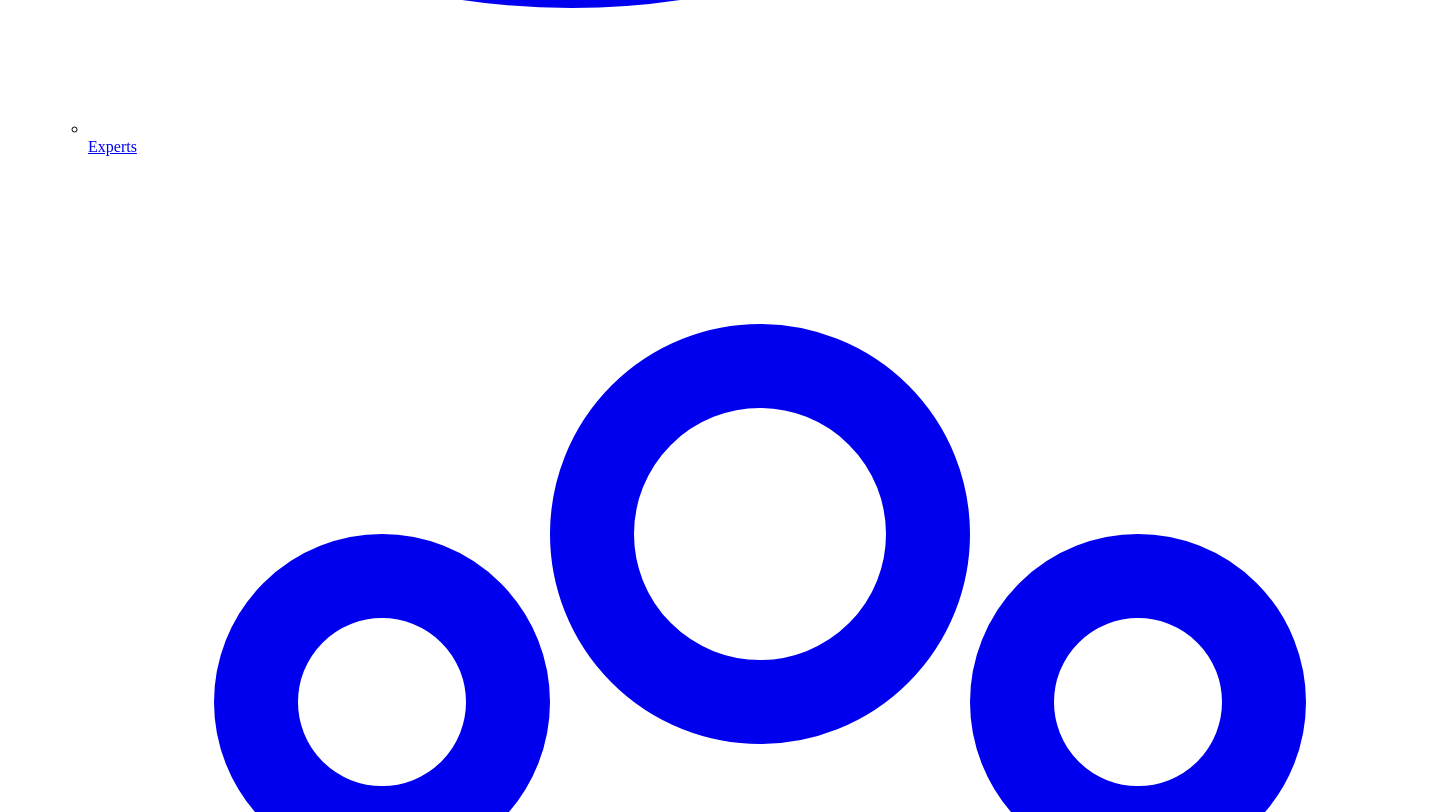 click on "Share on LinkedIn" at bounding box center (82, 6240) 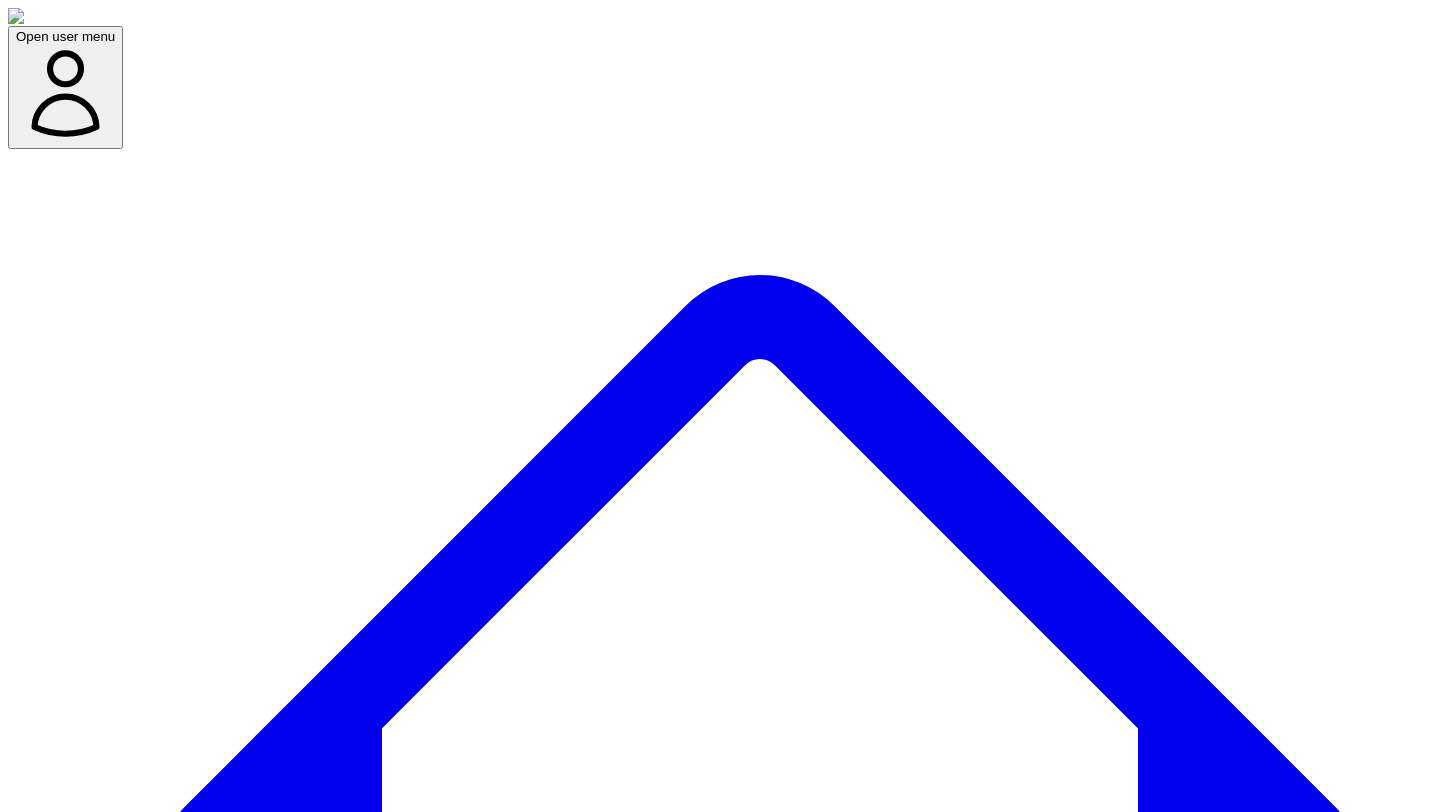 click on "Cancel" at bounding box center (143, 11726) 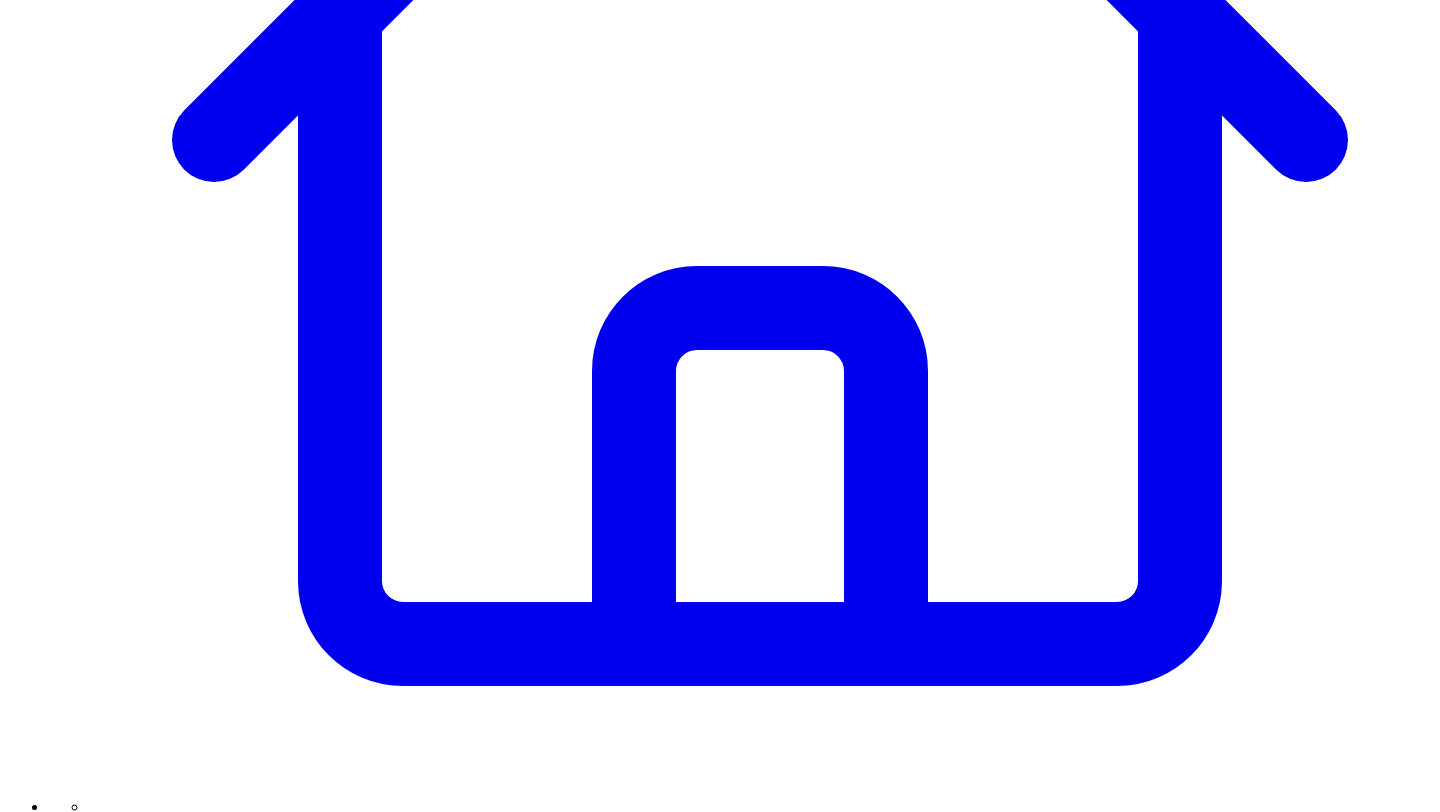 scroll, scrollTop: 707, scrollLeft: 0, axis: vertical 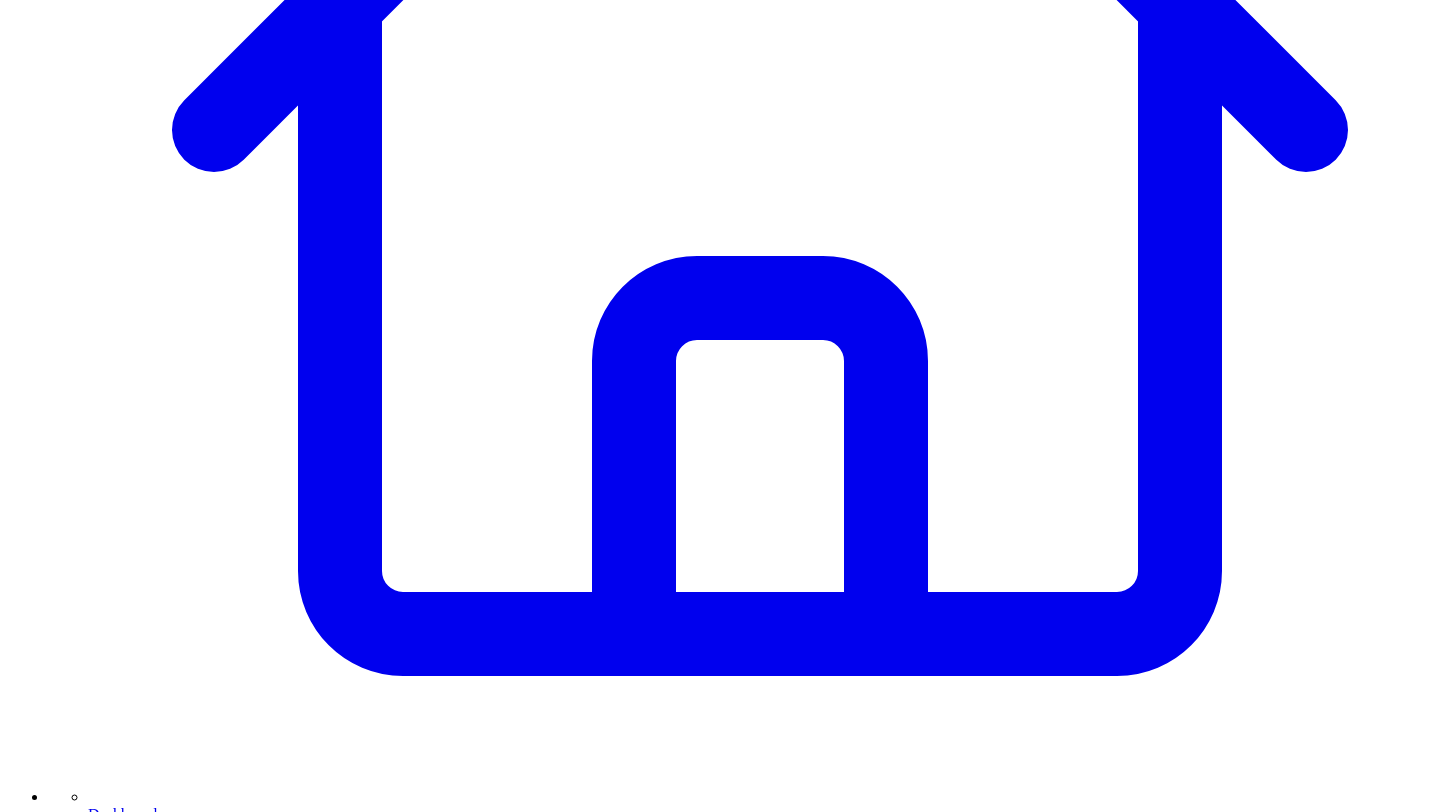 click on "Share on LinkedIn" at bounding box center [94, 7505] 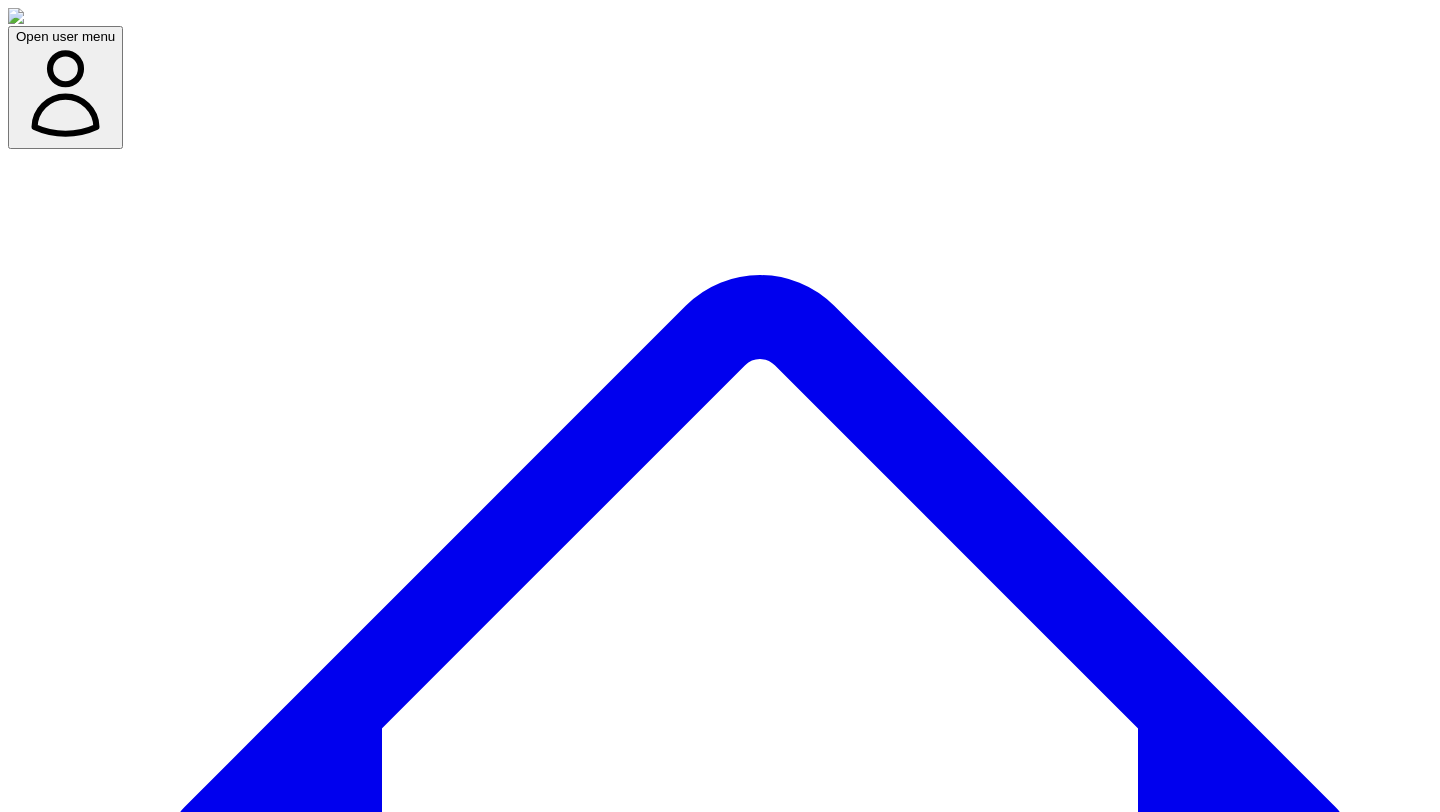 click on "Cancel" at bounding box center (143, 11726) 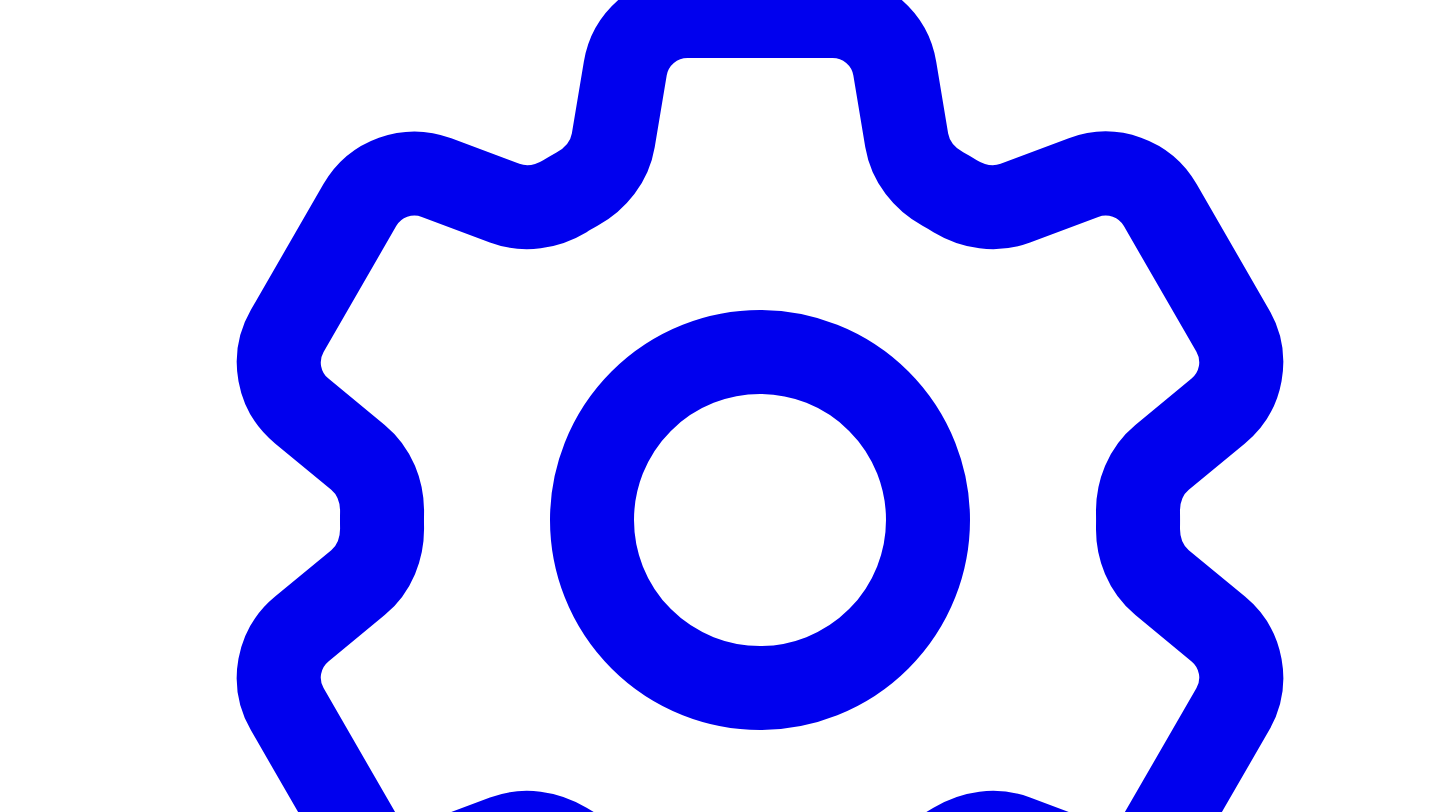 scroll, scrollTop: 5917, scrollLeft: 0, axis: vertical 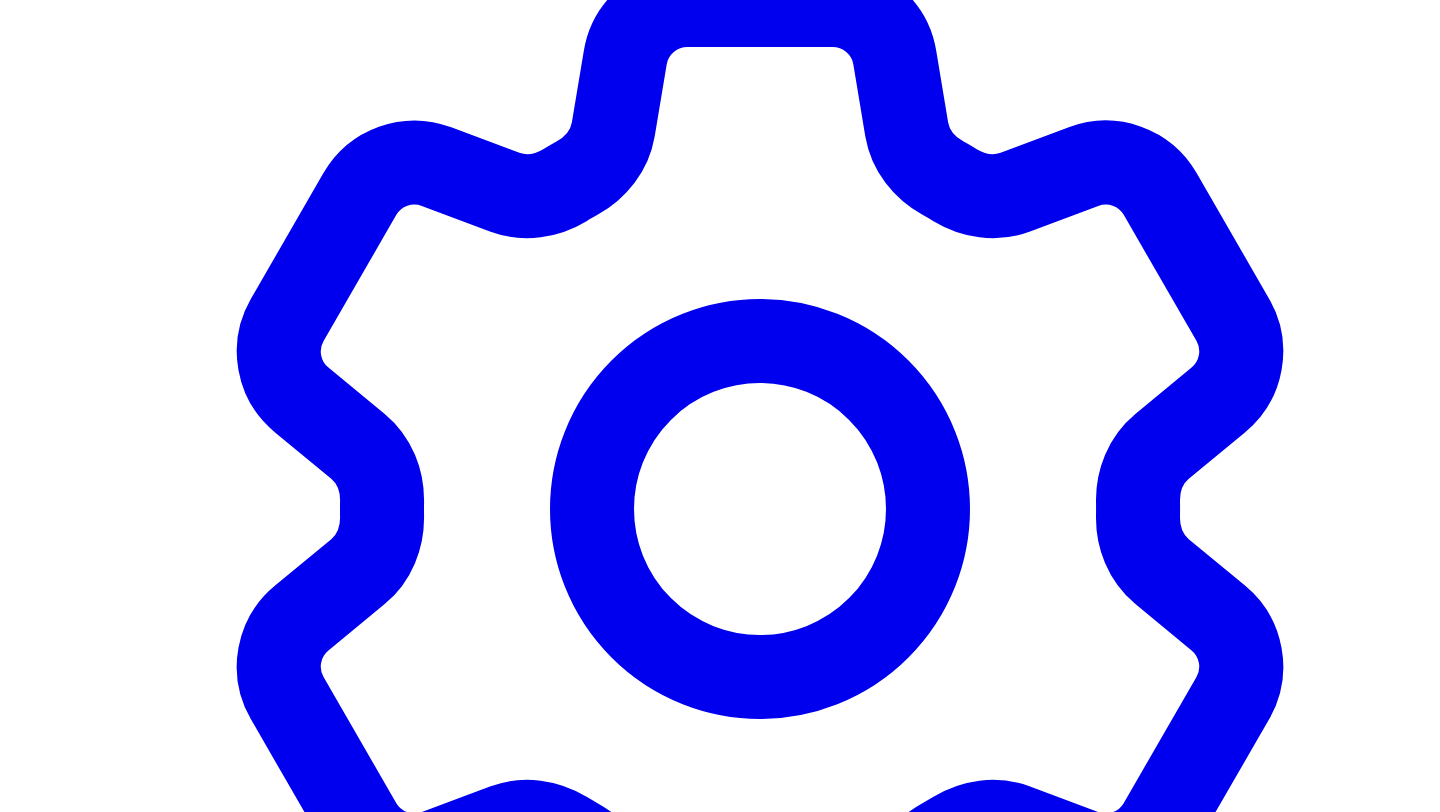 click on "Post Again" at bounding box center (60, 4110) 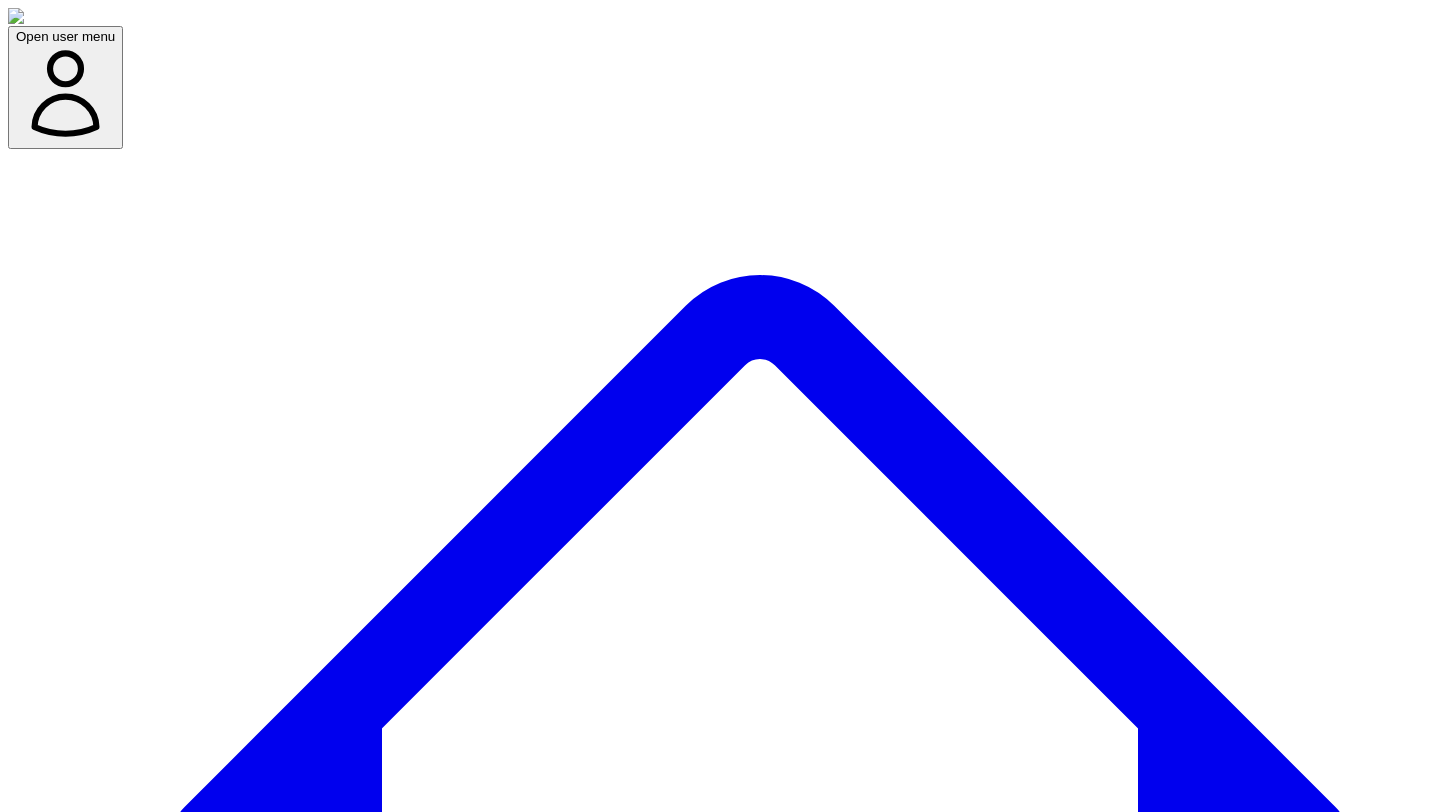 click on "Cancel" at bounding box center [143, 11670] 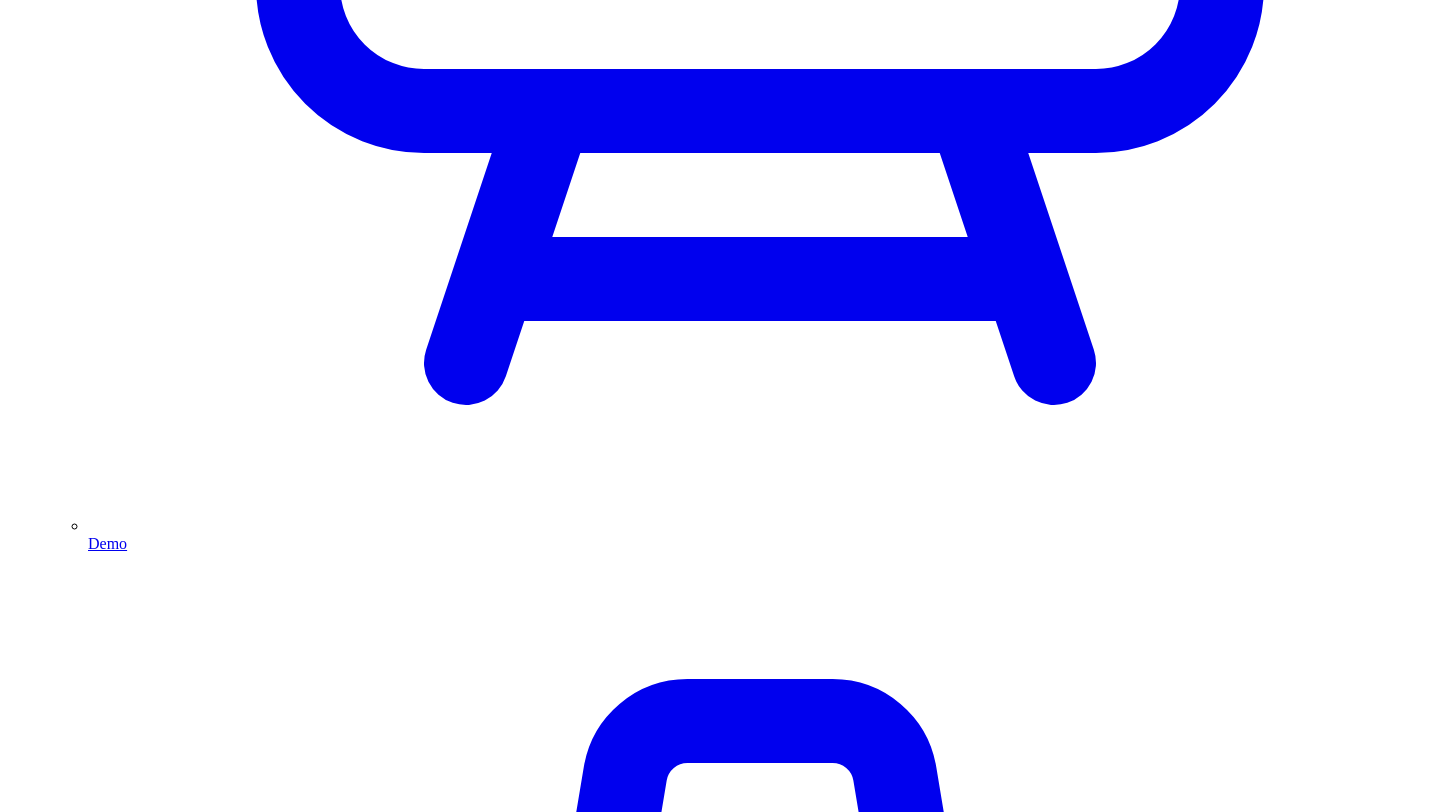 scroll, scrollTop: 5477, scrollLeft: 0, axis: vertical 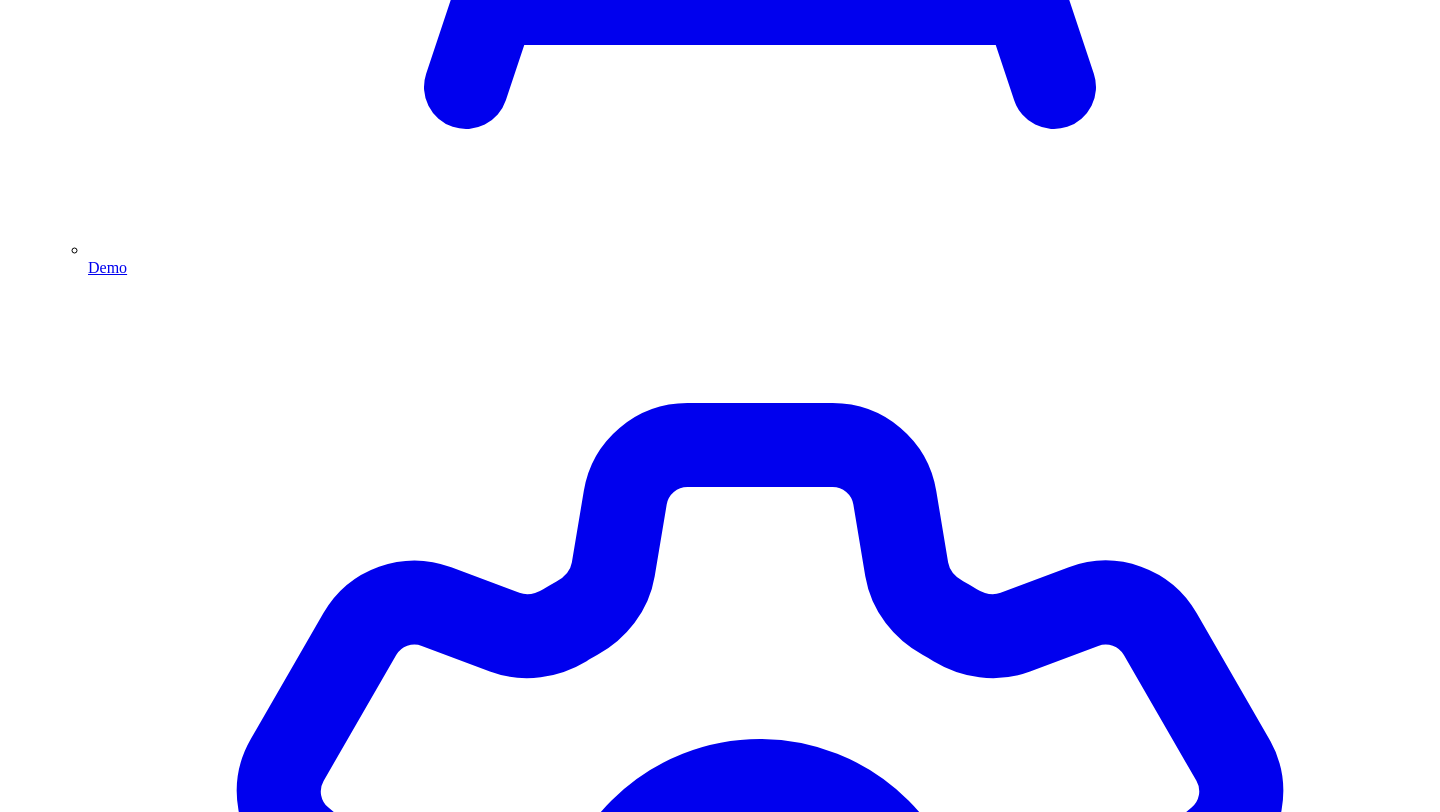click on "Post Again" at bounding box center (60, 4550) 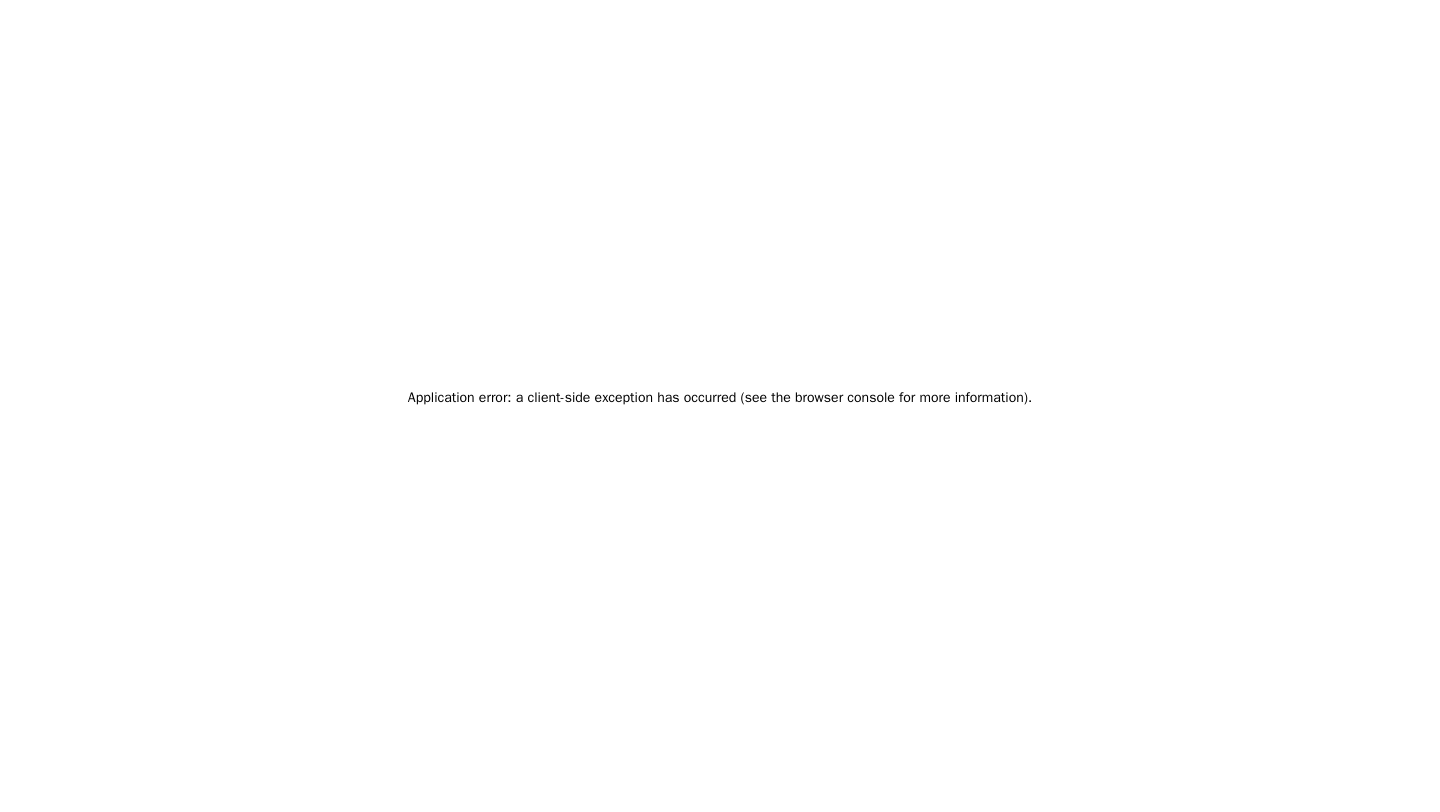 scroll, scrollTop: 0, scrollLeft: 0, axis: both 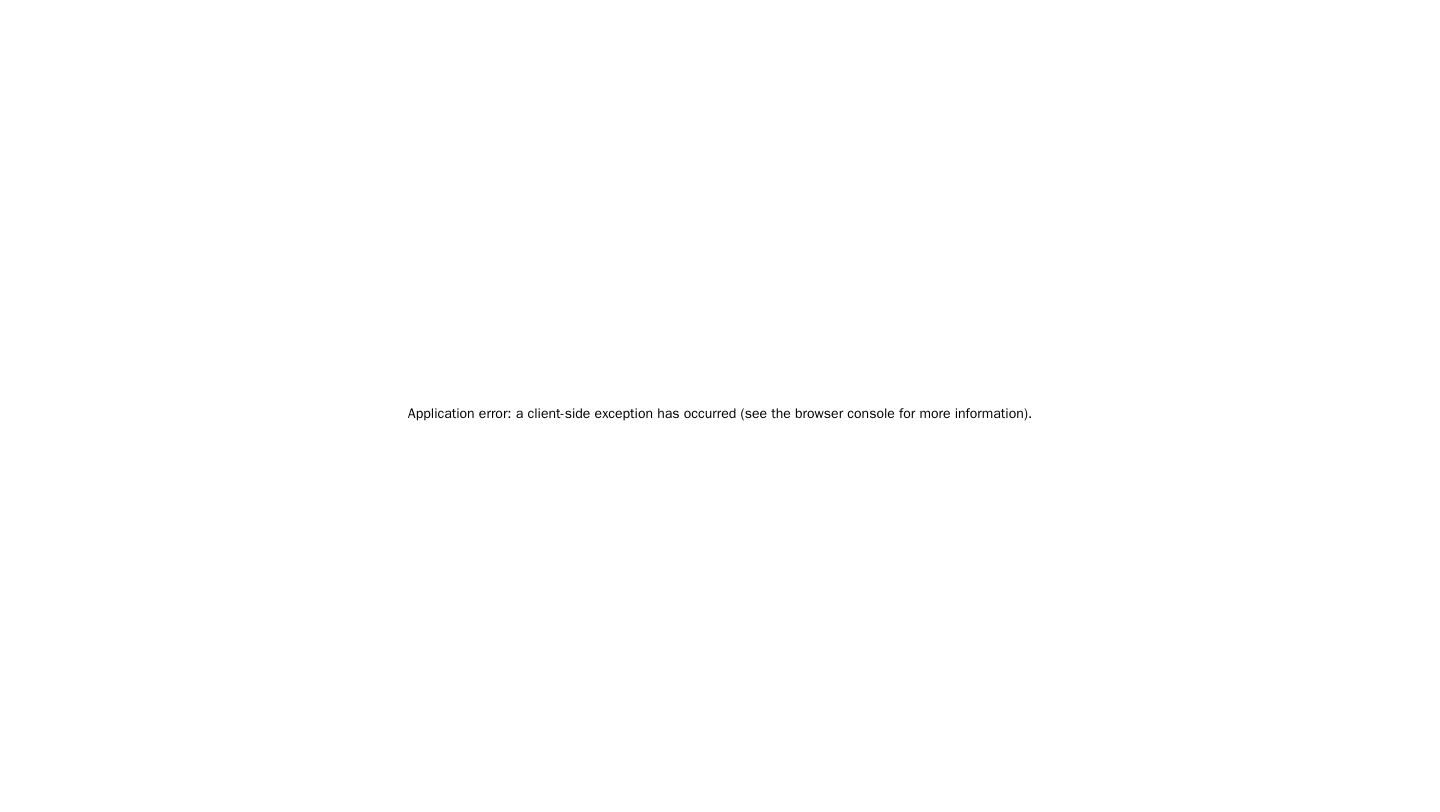 click on "Application error: a client-side exception has occurred (see the browser console for more information)." at bounding box center [720, 414] 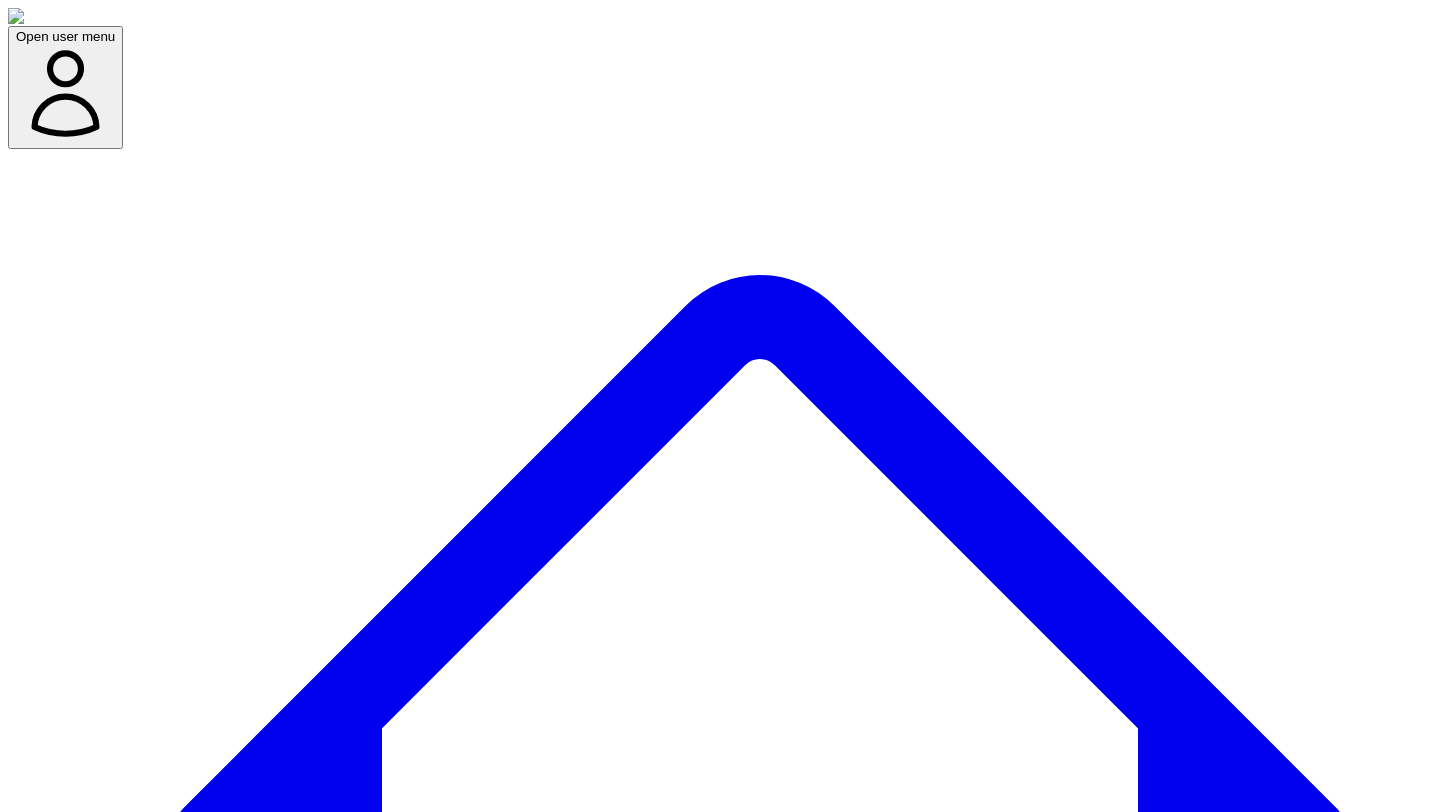 scroll, scrollTop: 0, scrollLeft: 0, axis: both 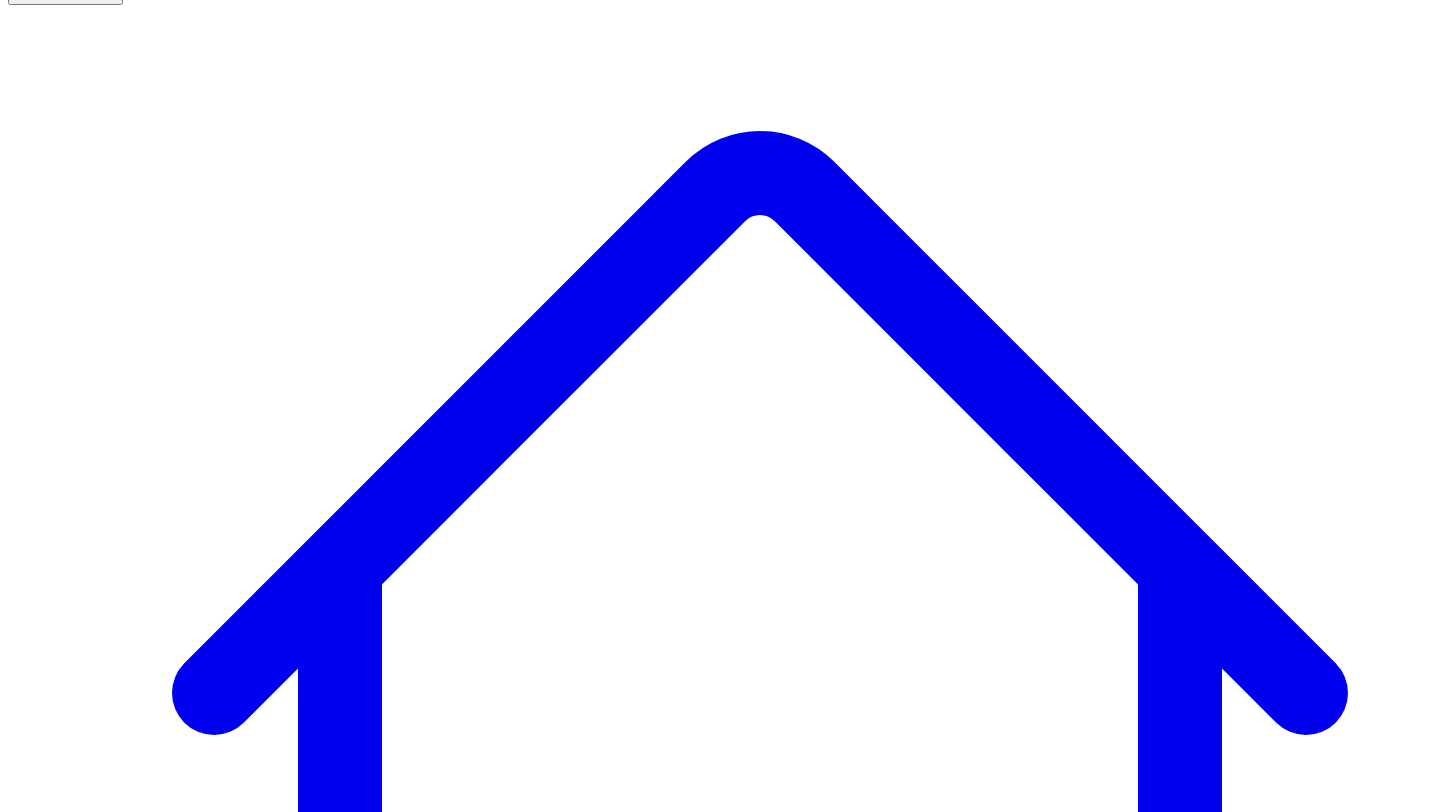 click on "@ Victor Ijidola 10  post s" at bounding box center (91, 7607) 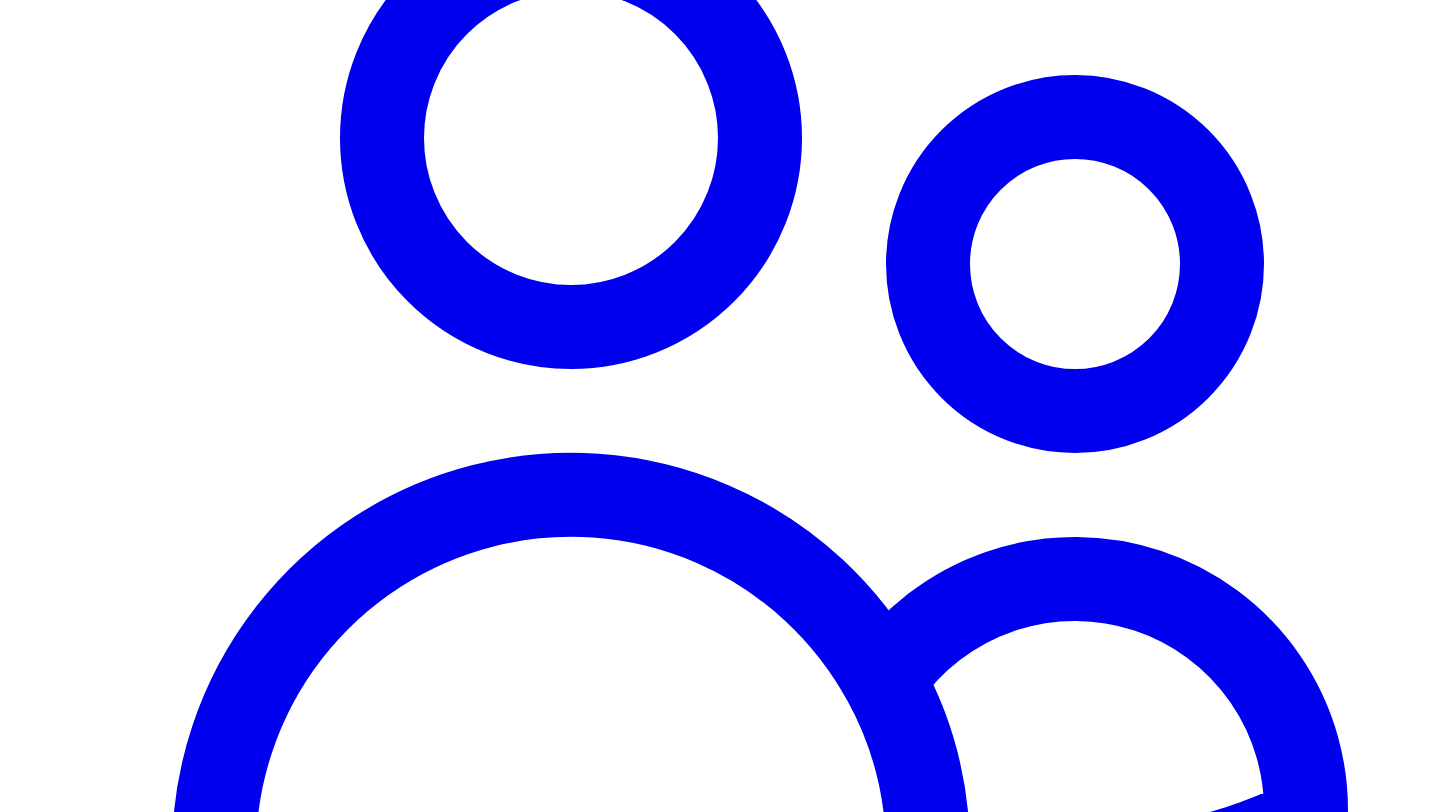 scroll, scrollTop: 1783, scrollLeft: 0, axis: vertical 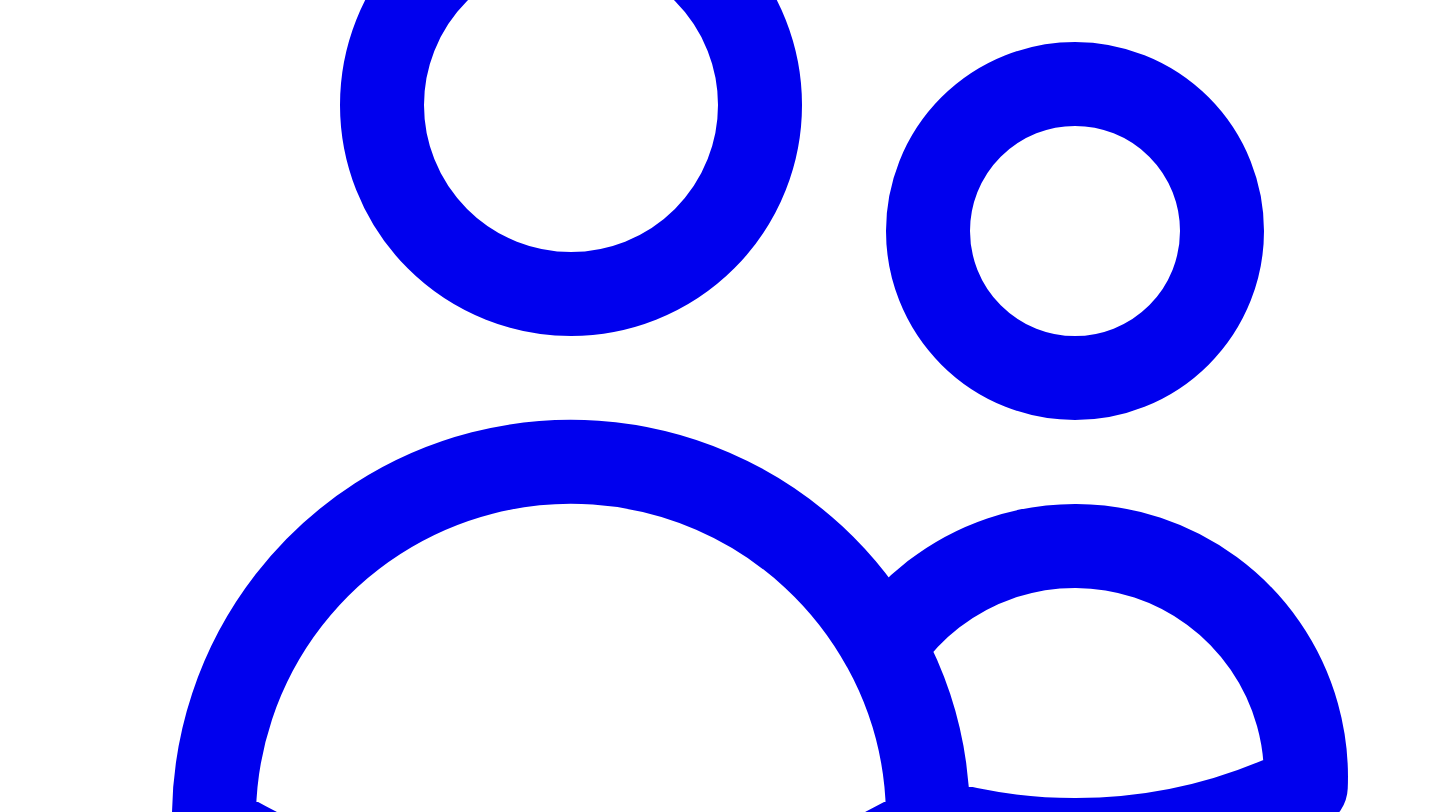 click on "Share on LinkedIn" at bounding box center (82, 6819) 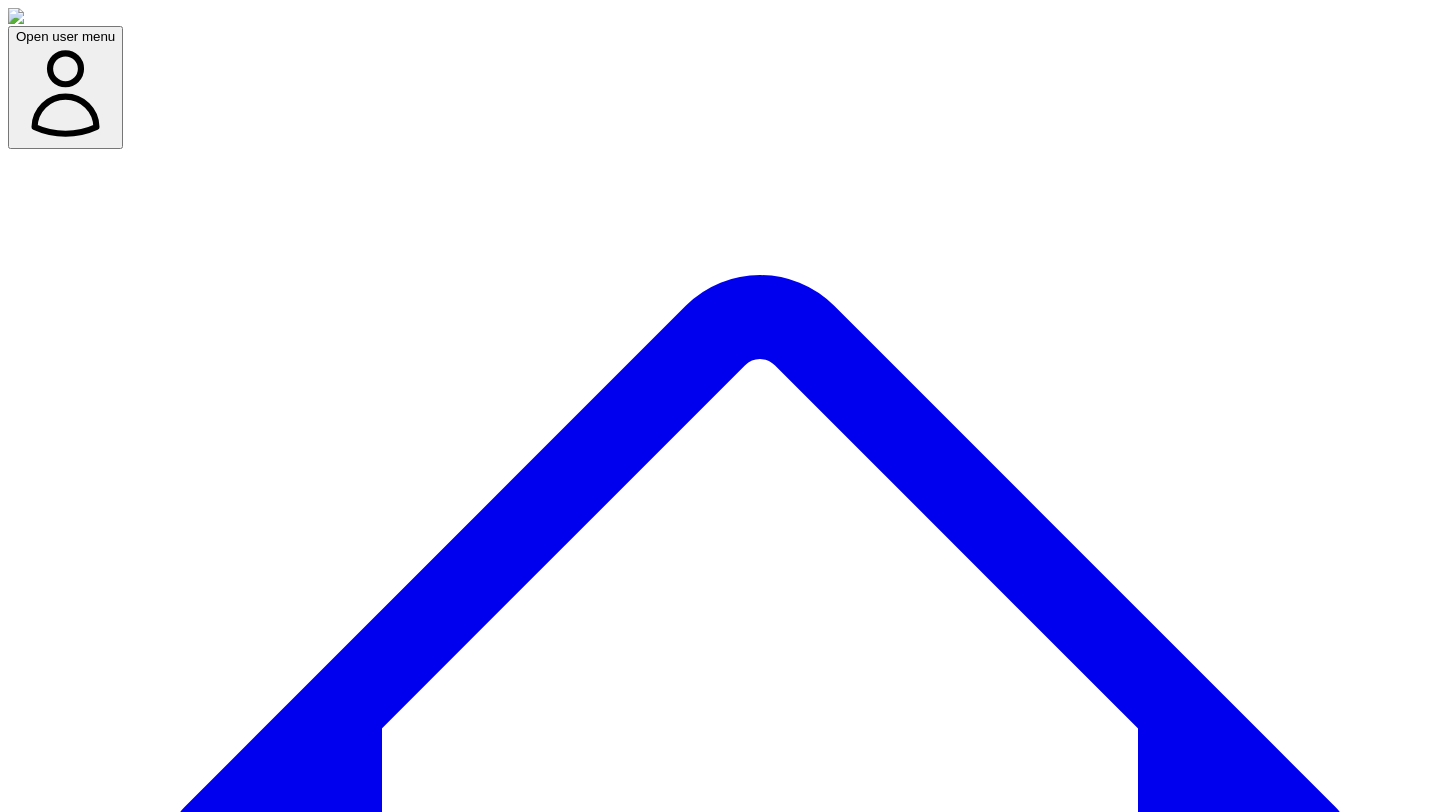 click on "Cancel" at bounding box center [143, 11744] 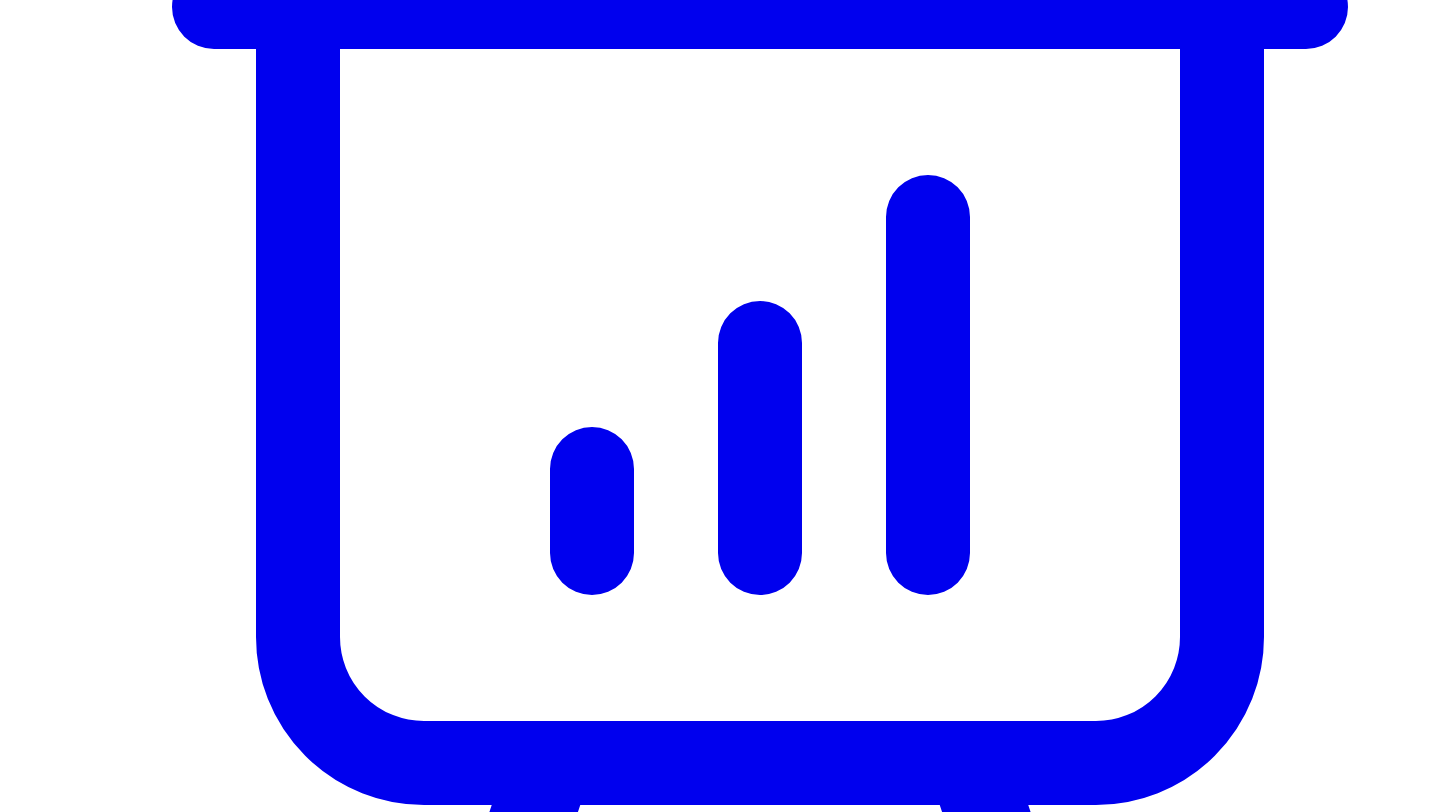 scroll, scrollTop: 4607, scrollLeft: 0, axis: vertical 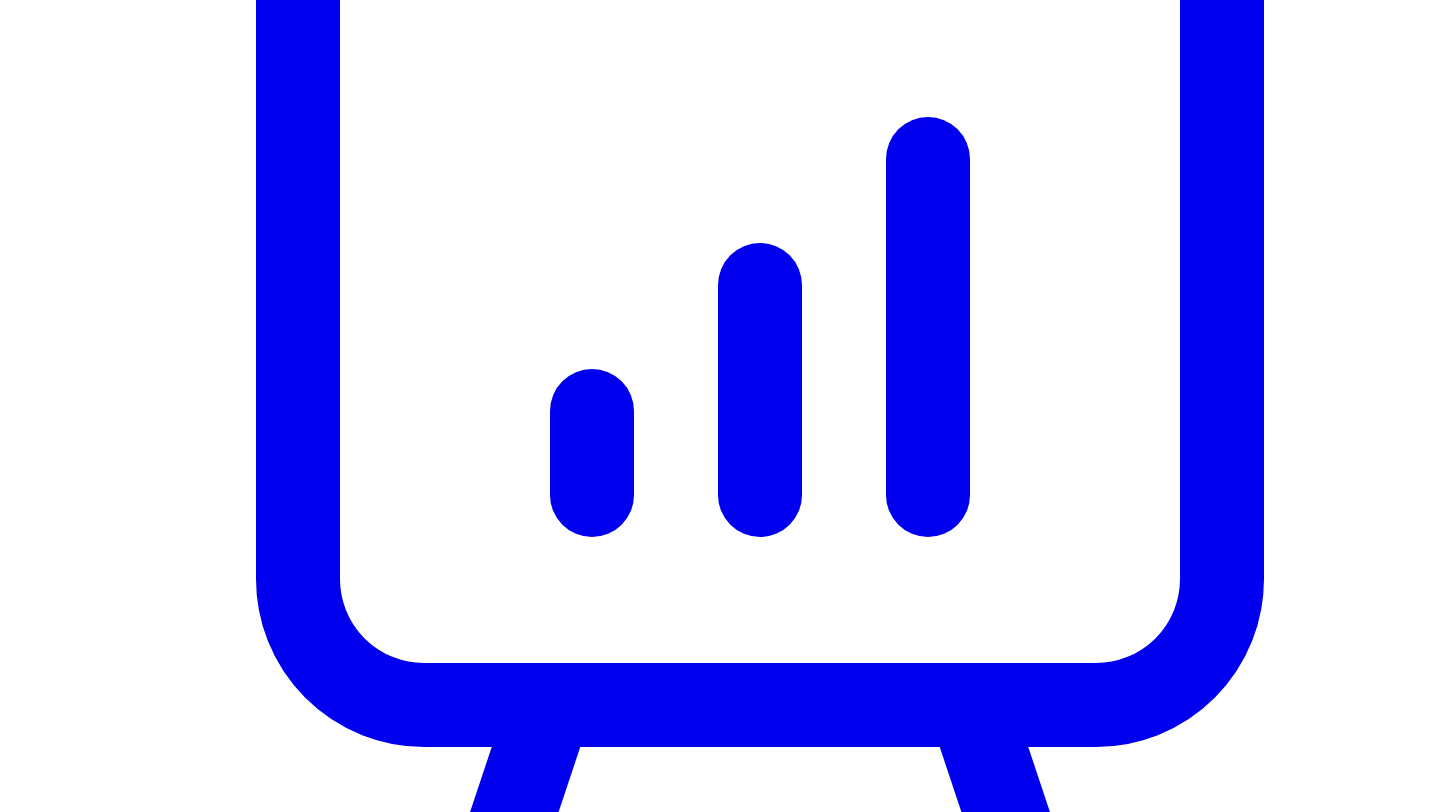 click on "Share on LinkedIn" at bounding box center [82, 5113] 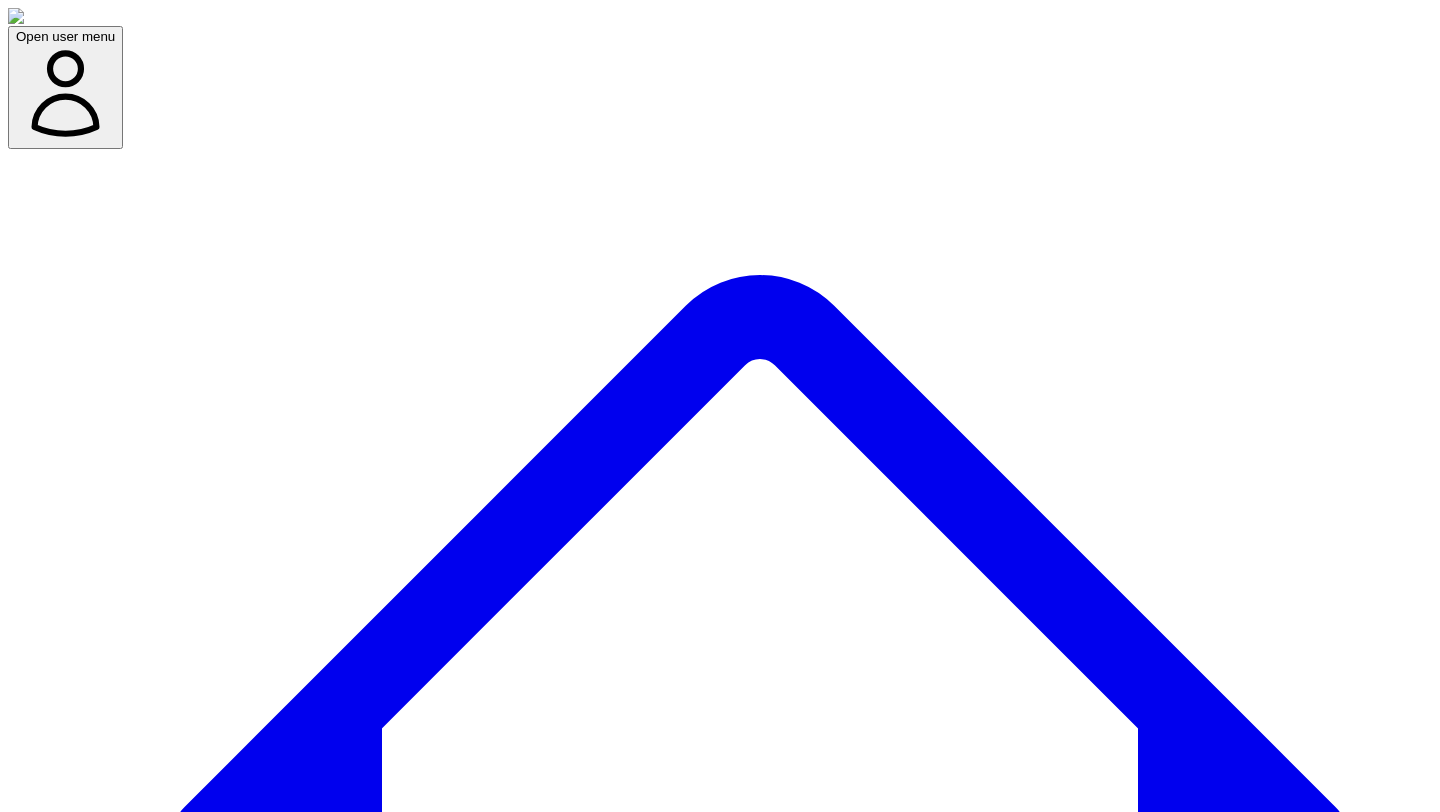 click on "Cancel" at bounding box center [143, 11708] 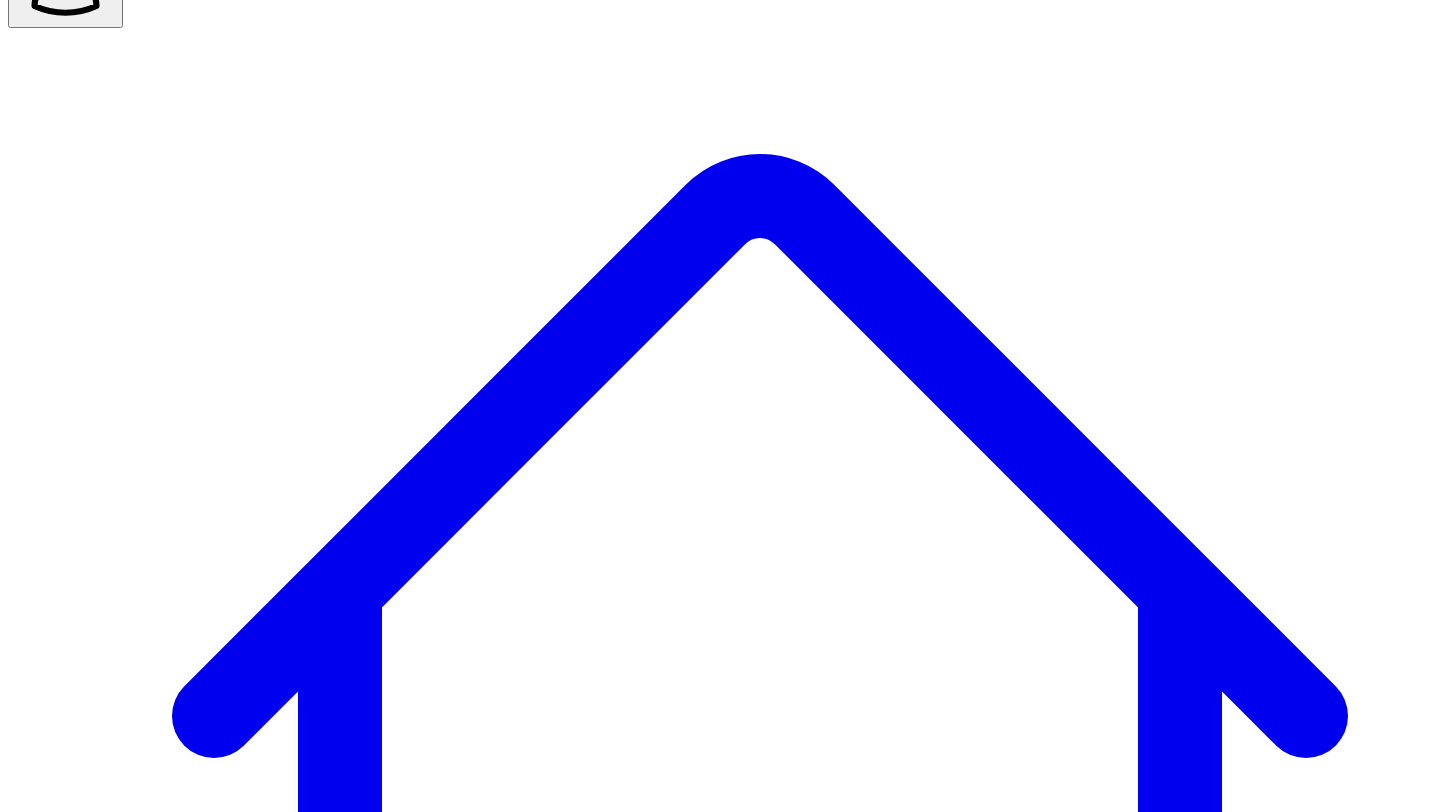 scroll, scrollTop: 144, scrollLeft: 0, axis: vertical 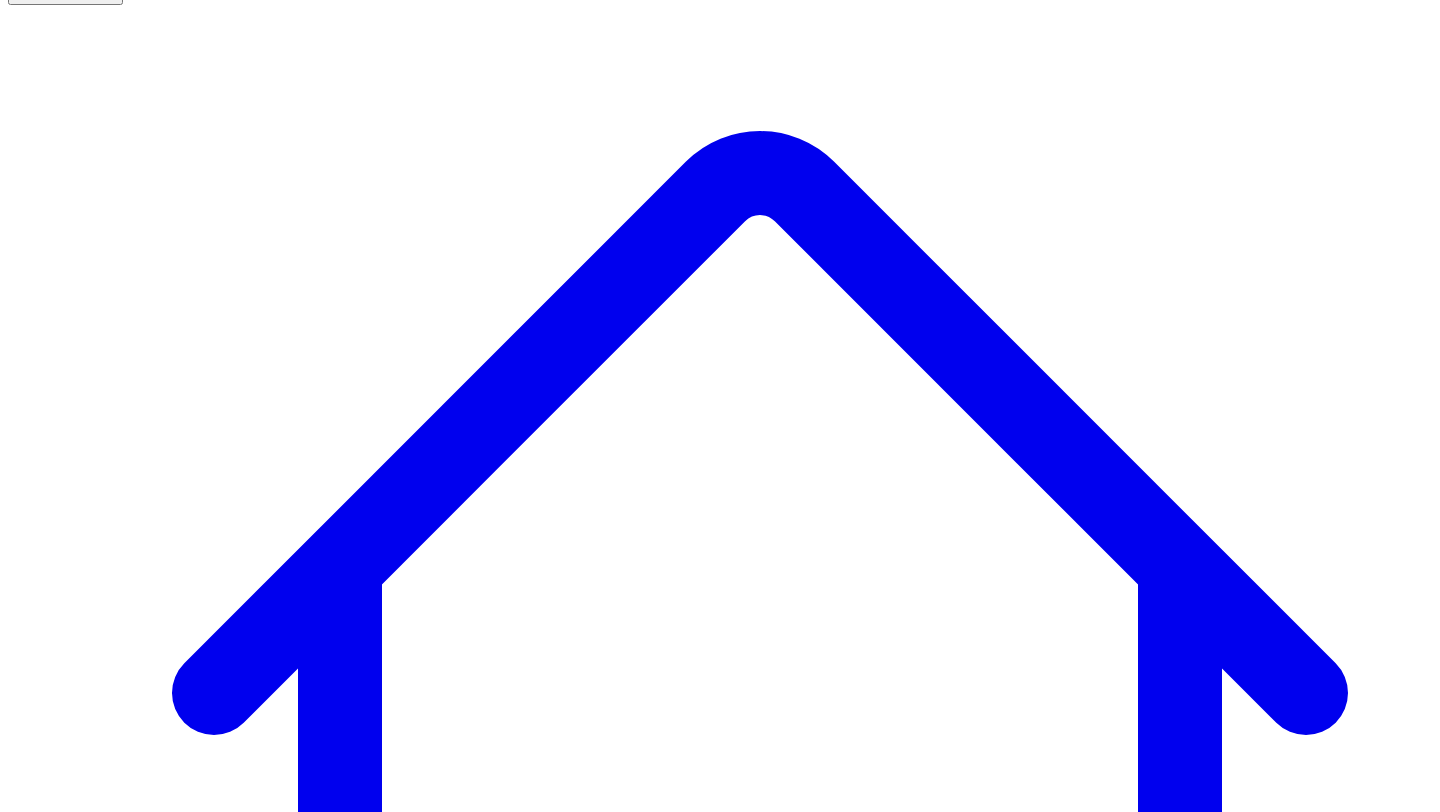 click on "@ Victor Ijidola 10  post s" at bounding box center (91, 7607) 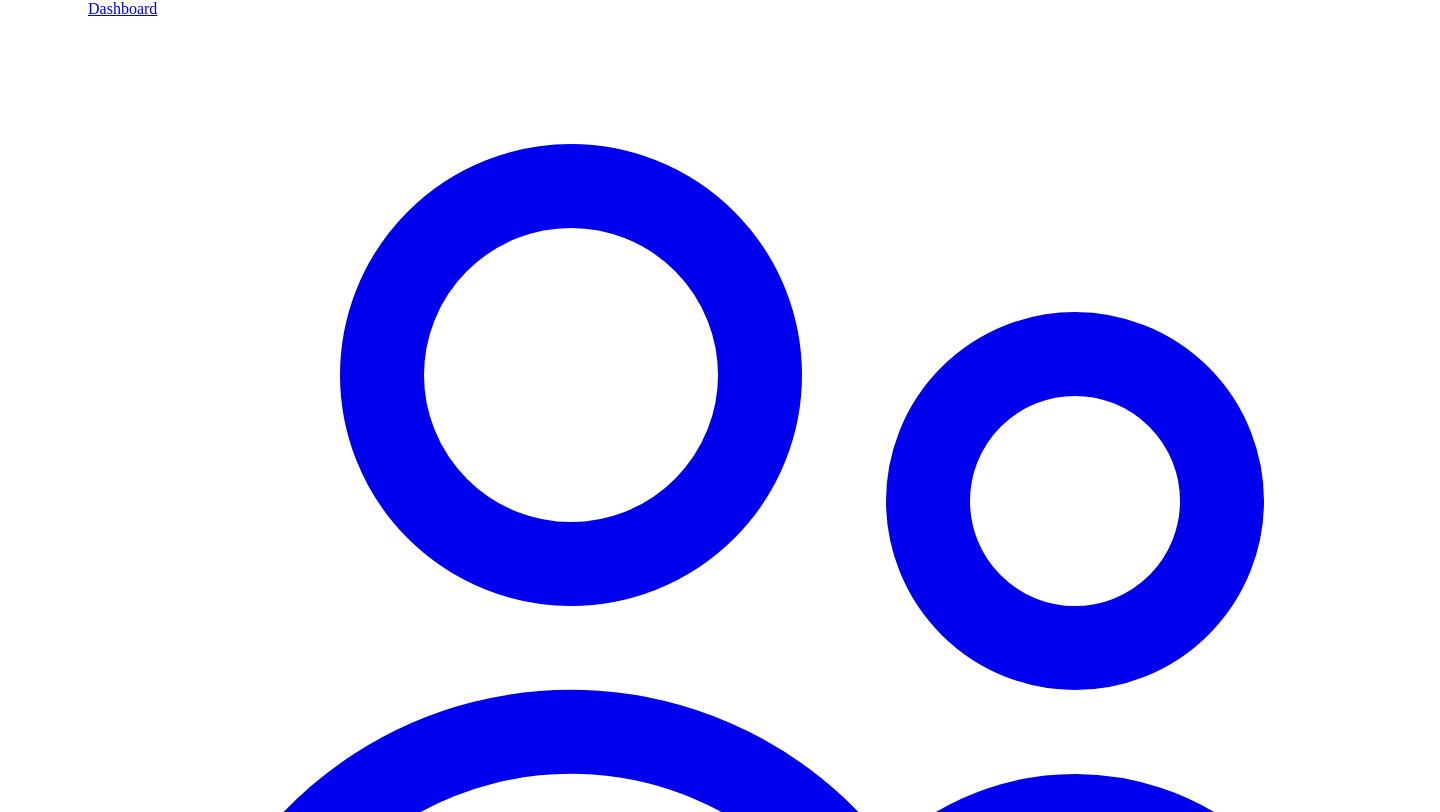 scroll, scrollTop: 1626, scrollLeft: 0, axis: vertical 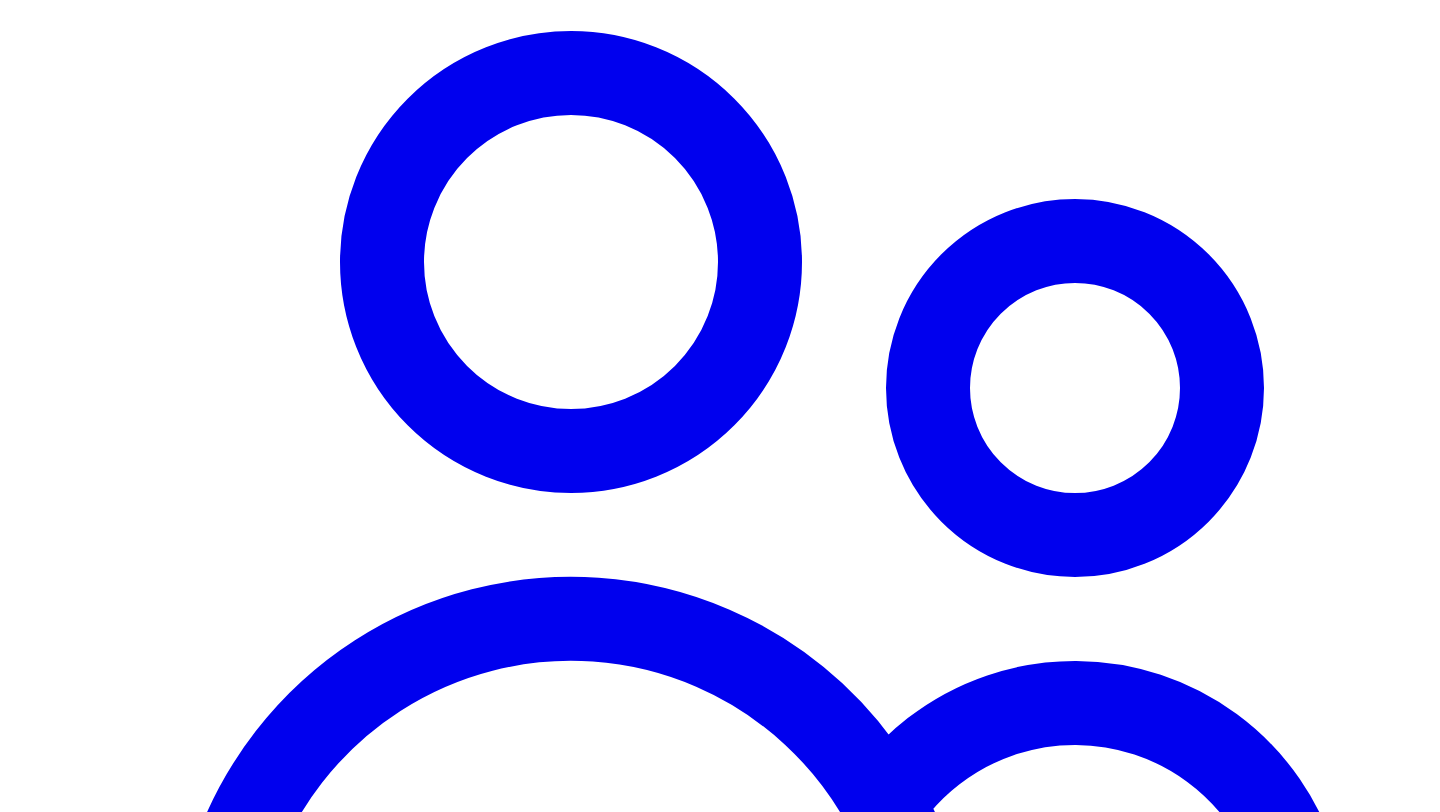 click on "Share on LinkedIn" at bounding box center [82, 6976] 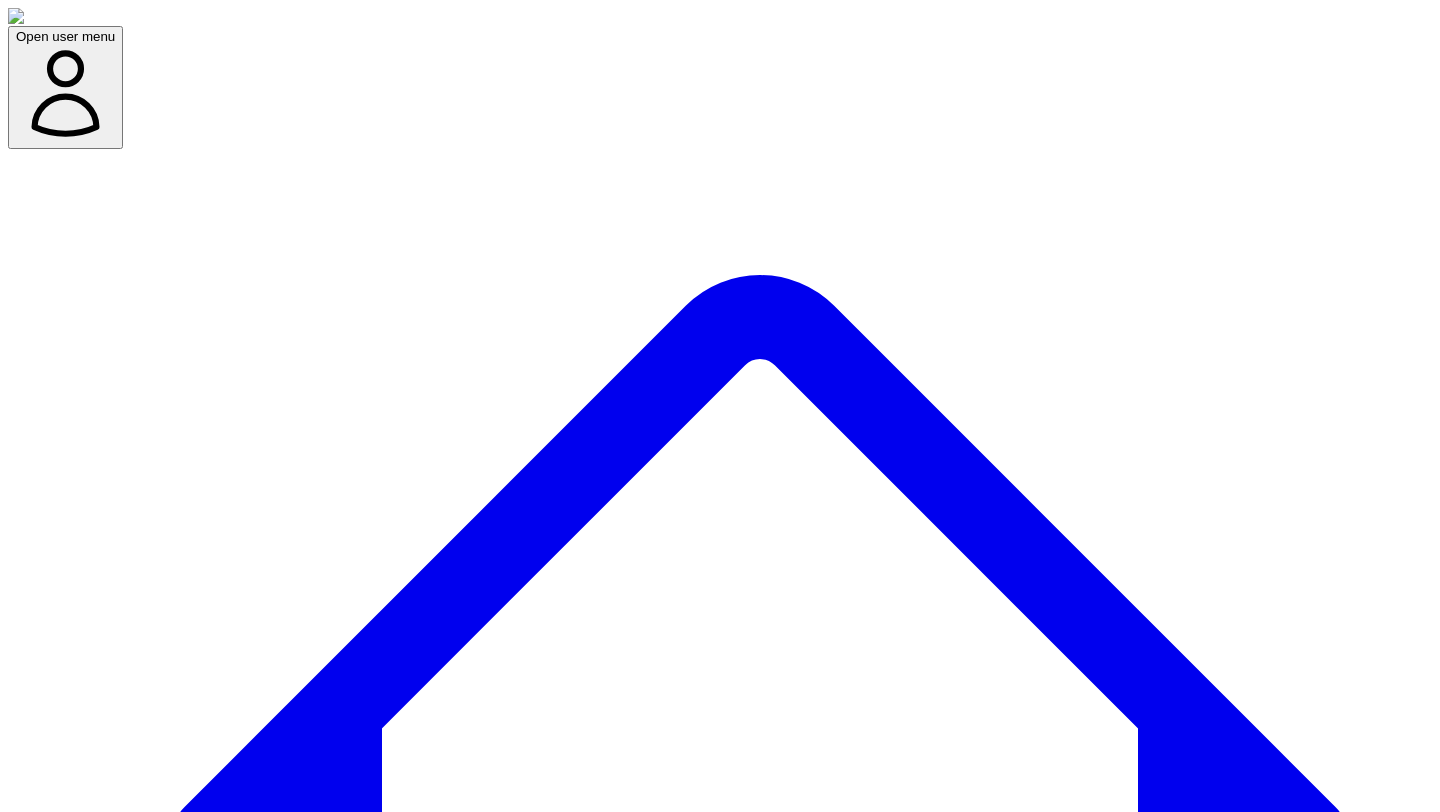 click on "Cancel" at bounding box center (159, 11783) 